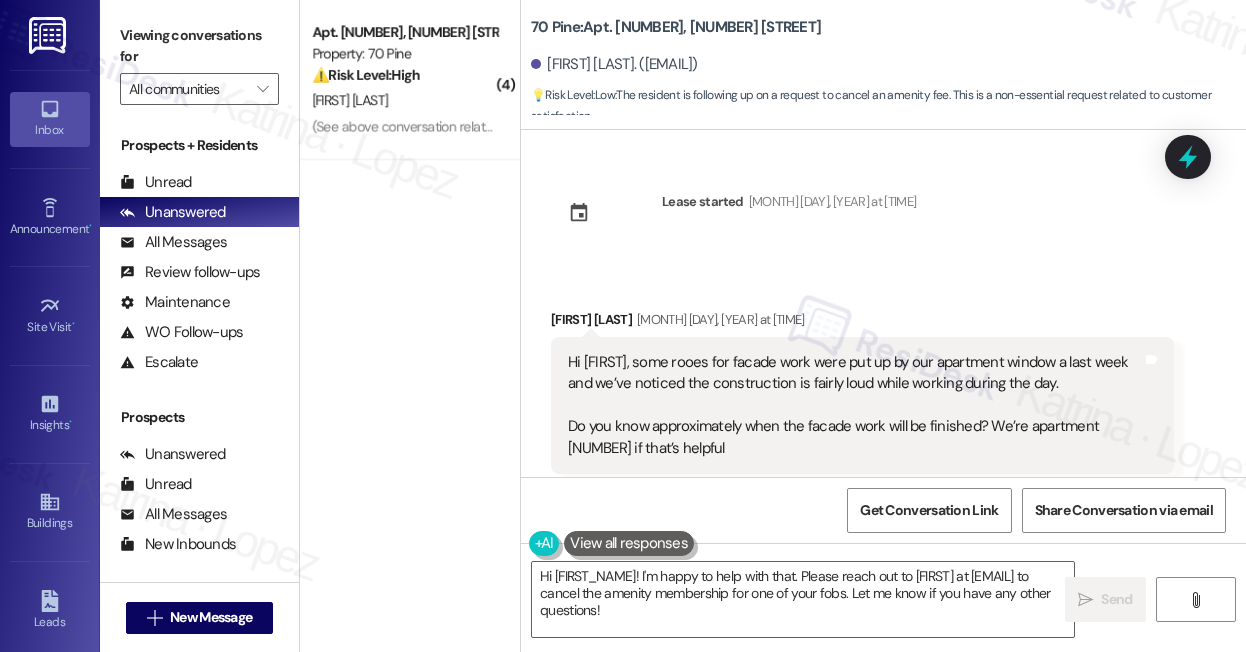 scroll, scrollTop: 0, scrollLeft: 0, axis: both 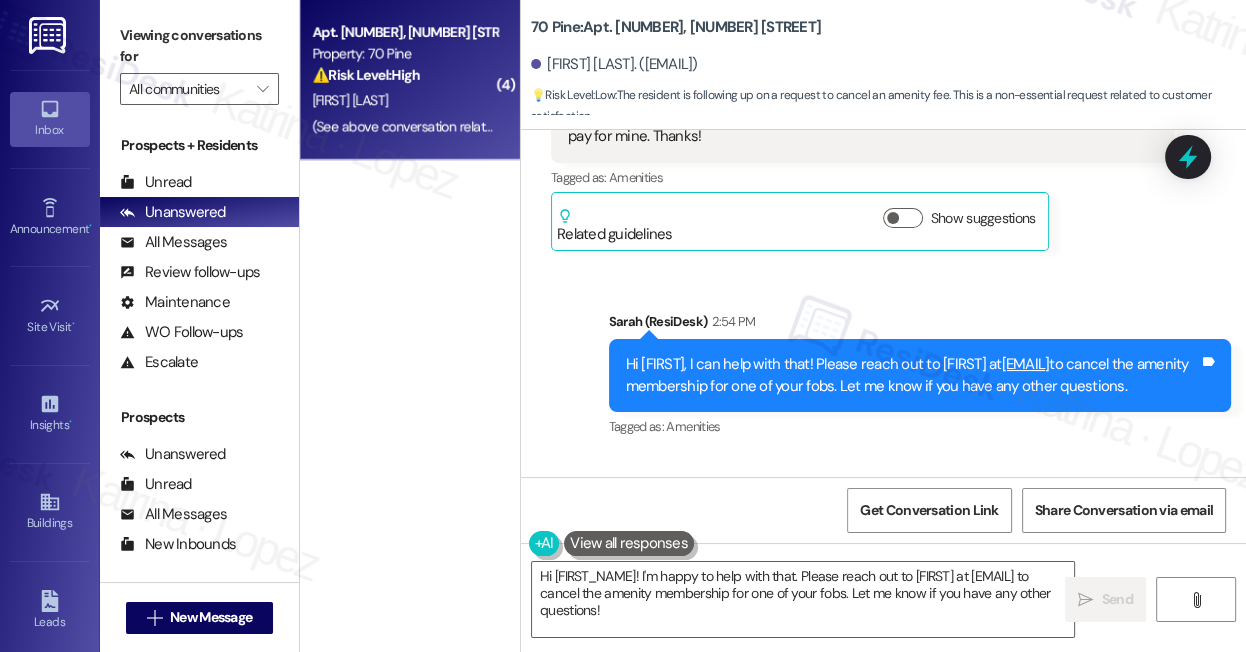 click on "Apt. [NUMBER], [NUMBER] [STREET] Property: [NUMBER] ⚠️  Risk Level:  High The resident is disputing a late fee, referencing a prior agreement regarding payment timing. This involves a financial concern and potential customer dissatisfaction, requiring investigation and resolution." at bounding box center [404, 54] 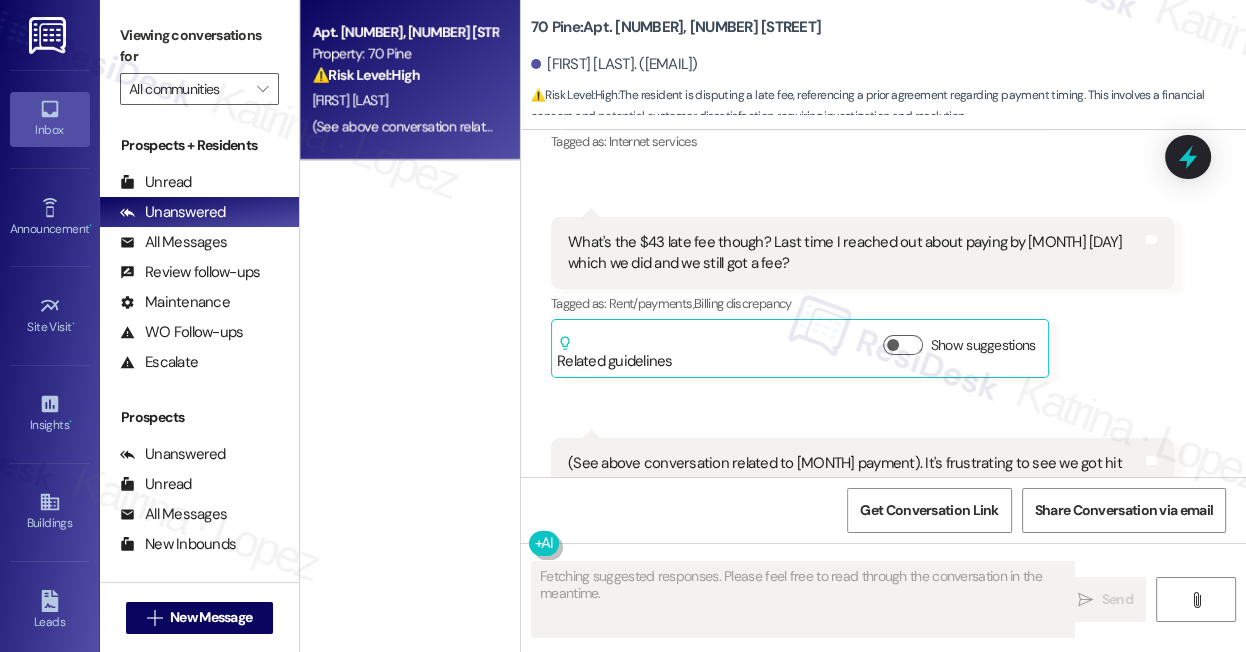 scroll, scrollTop: 2973, scrollLeft: 0, axis: vertical 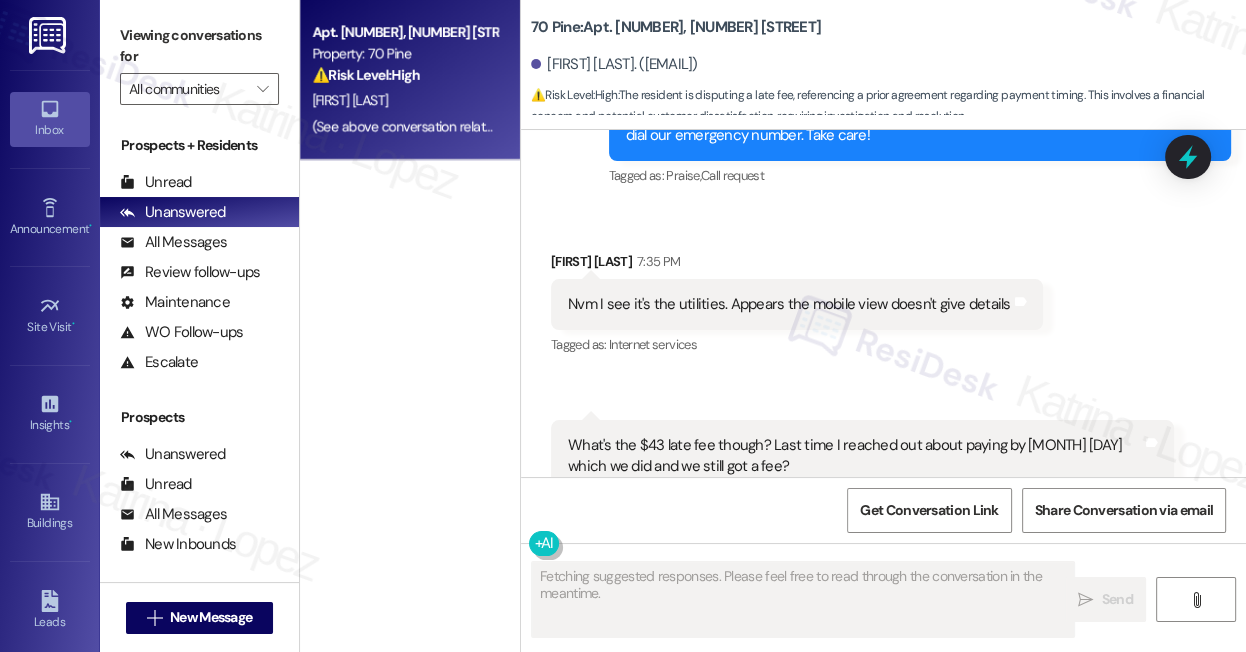click on "What's the $43 late fee though? Last time I reached out about paying by [MONTH] [DAY] which we did and we still got a fee?" at bounding box center [855, 456] 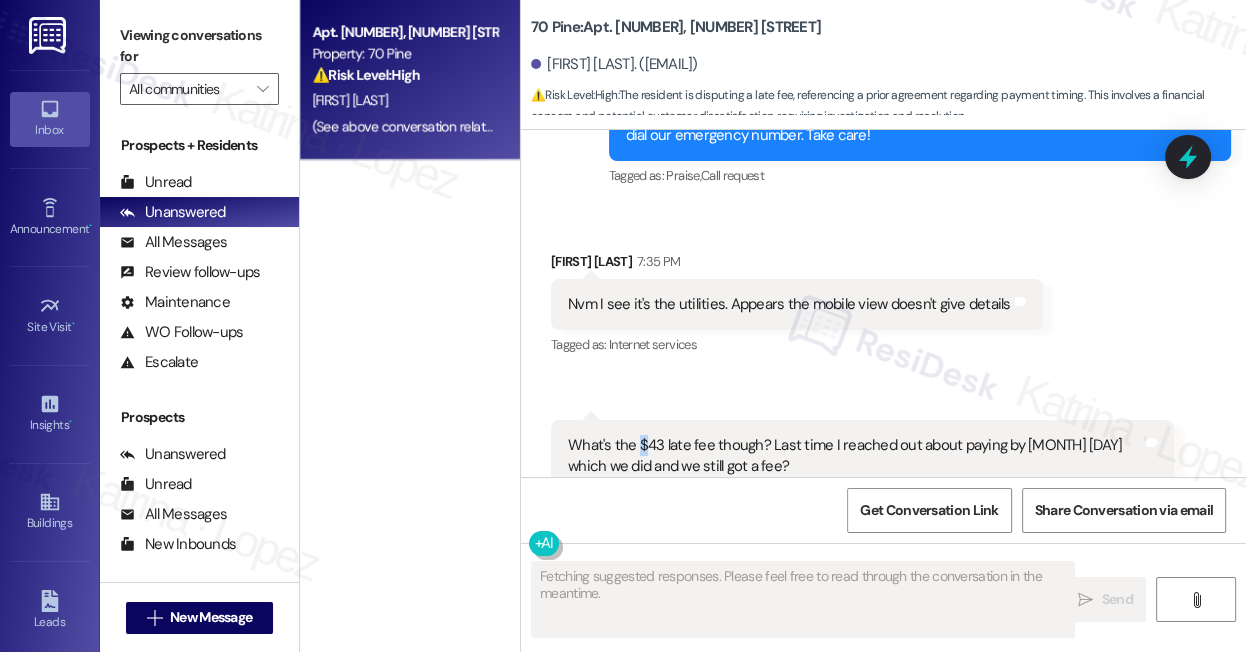 click on "What's the $43 late fee though? Last time I reached out about paying by [MONTH] [DAY] which we did and we still got a fee?" at bounding box center [855, 456] 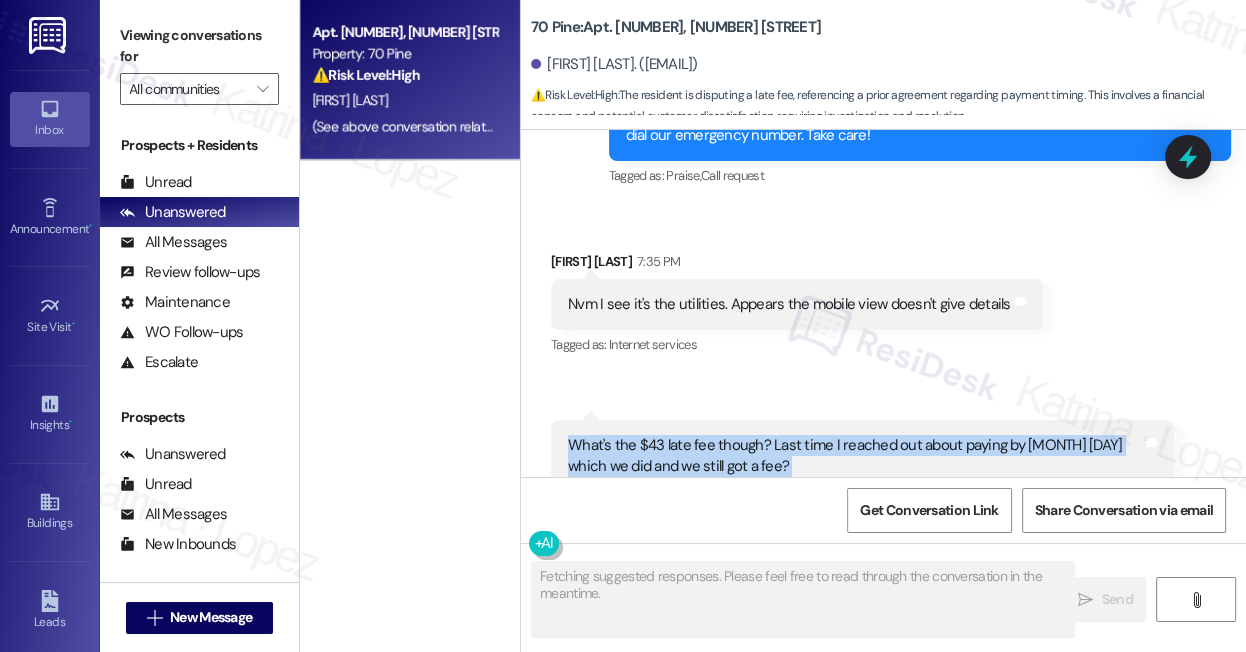 click on "What's the $43 late fee though? Last time I reached out about paying by [MONTH] [DAY] which we did and we still got a fee?" at bounding box center (855, 456) 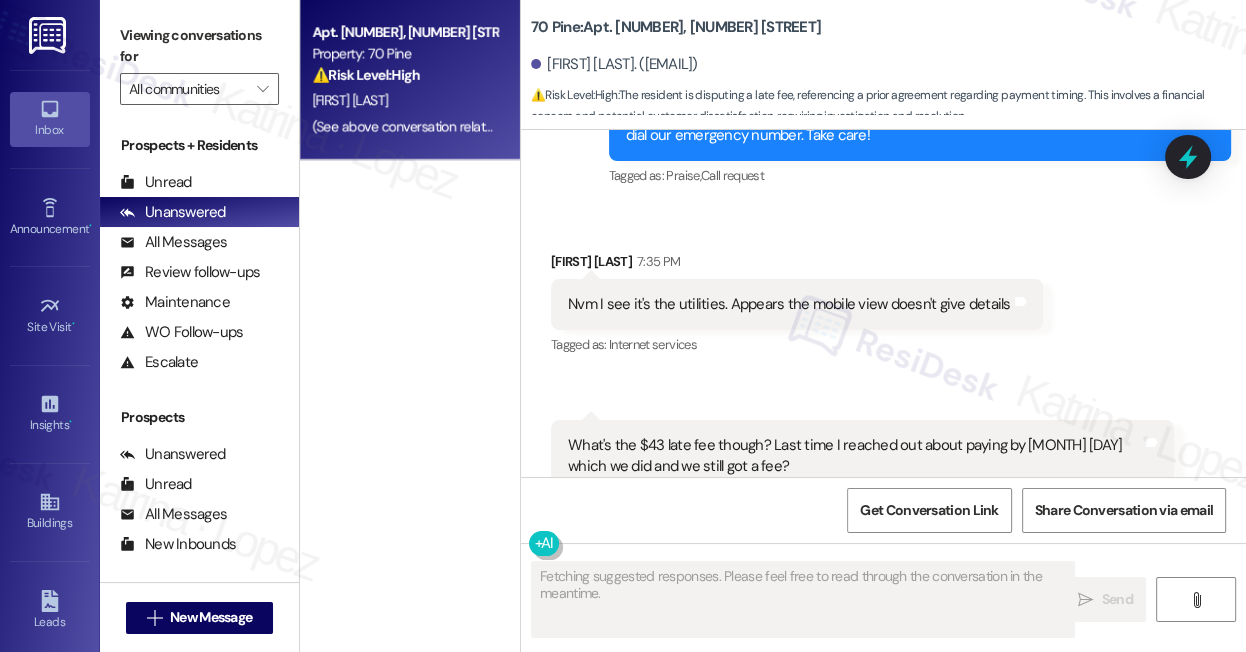 click on "Nvm I see it's the utilities. Appears the mobile view doesn't give details" at bounding box center (789, 304) 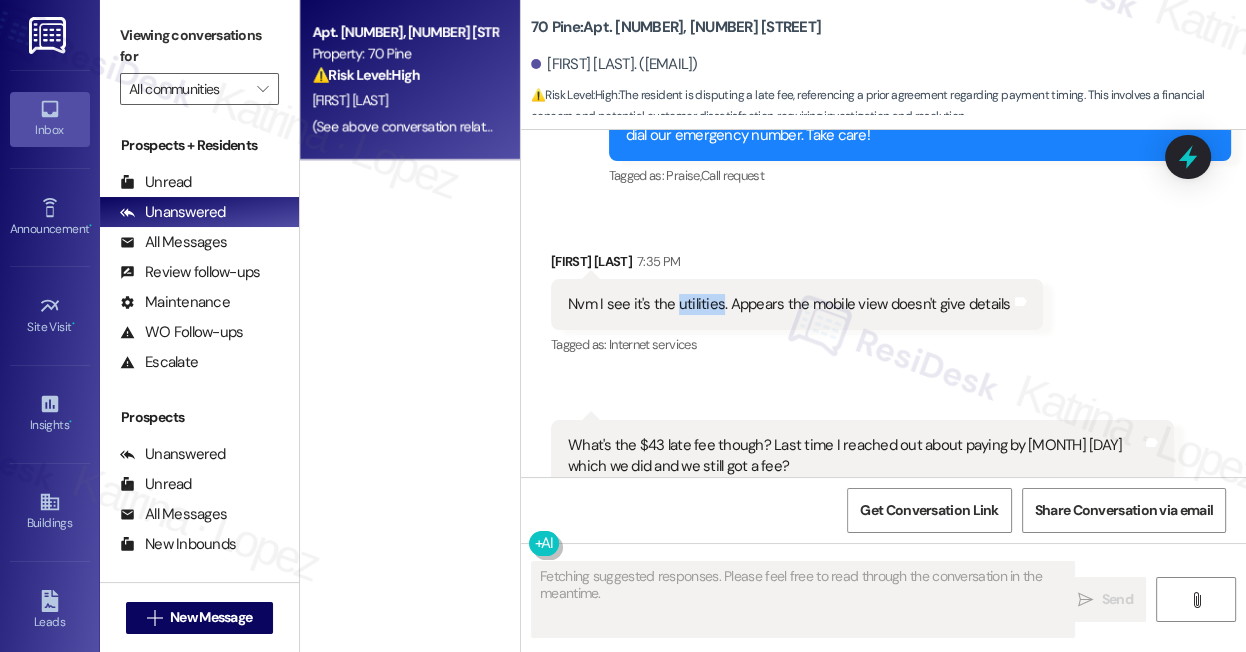 click on "Nvm I see it's the utilities. Appears the mobile view doesn't give details" at bounding box center (789, 304) 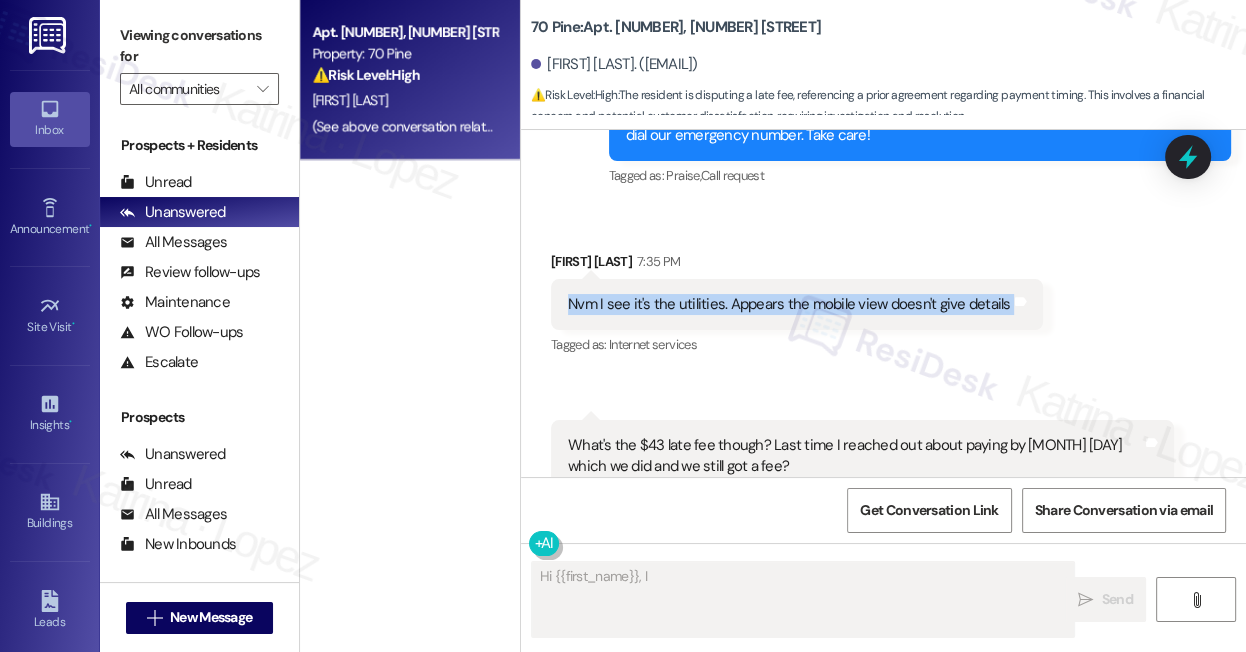 click on "Nvm I see it's the utilities. Appears the mobile view doesn't give details" at bounding box center [789, 304] 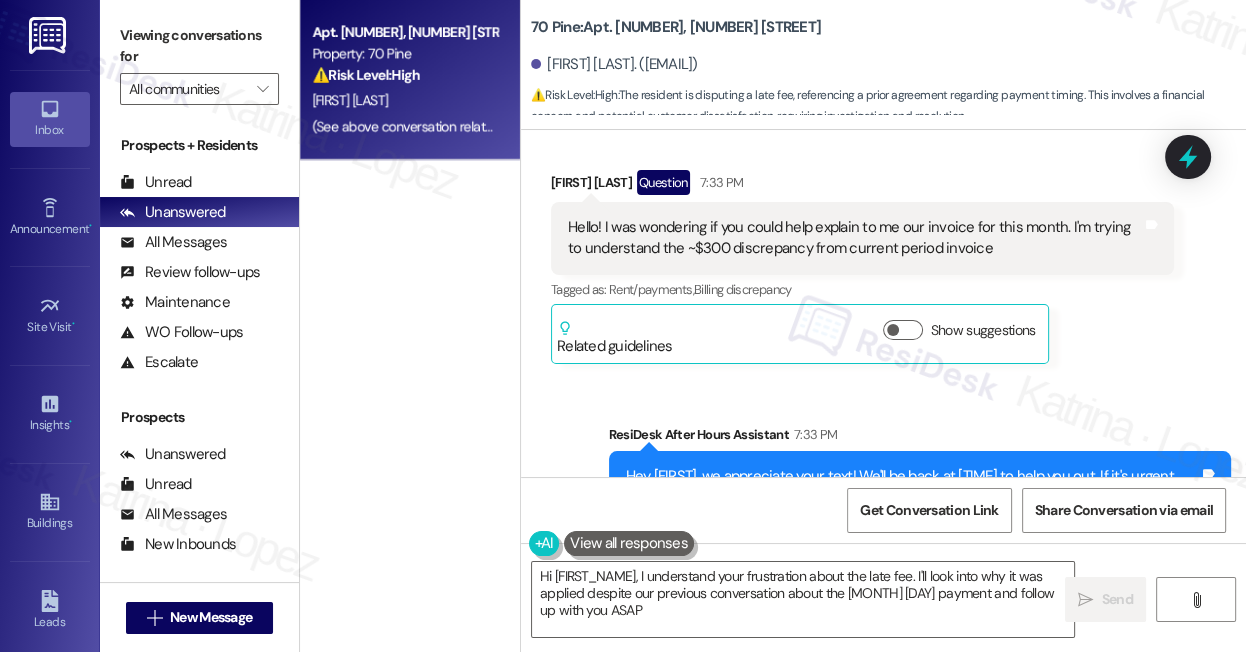 type on "Hi [FIRST_NAME], I understand your frustration about the late fee. I'll look into why it was applied despite our previous conversation about the [MONTH] [DAY] payment and follow up with you ASAP." 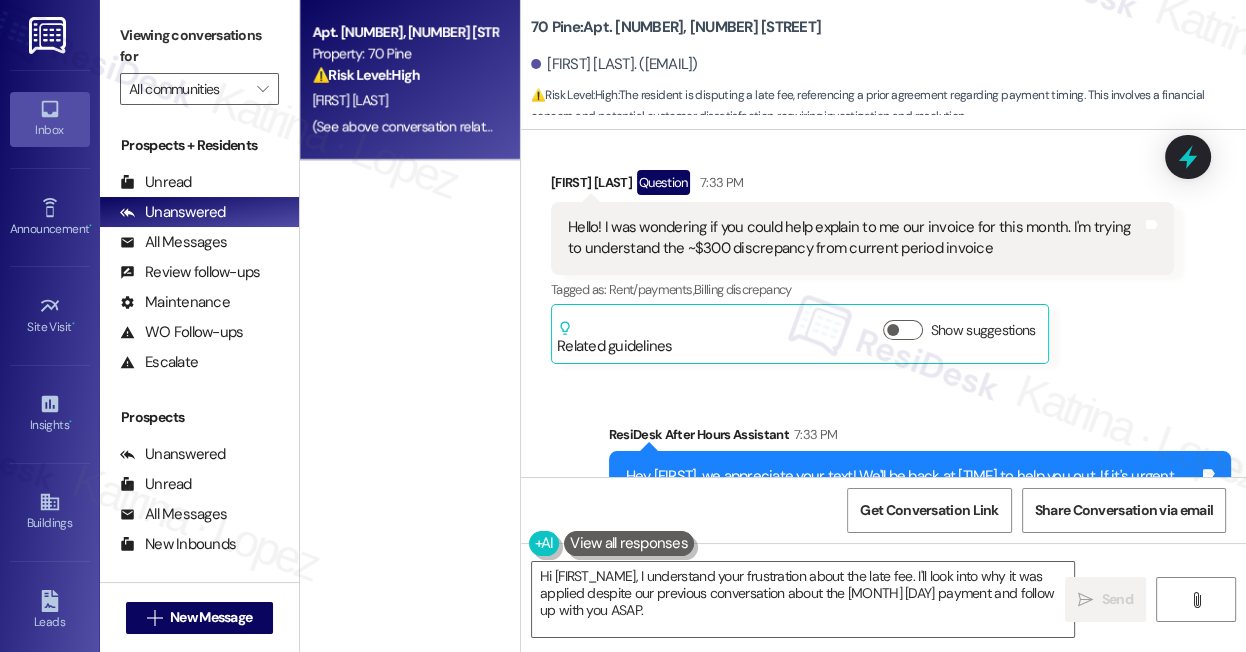 scroll, scrollTop: 2519, scrollLeft: 0, axis: vertical 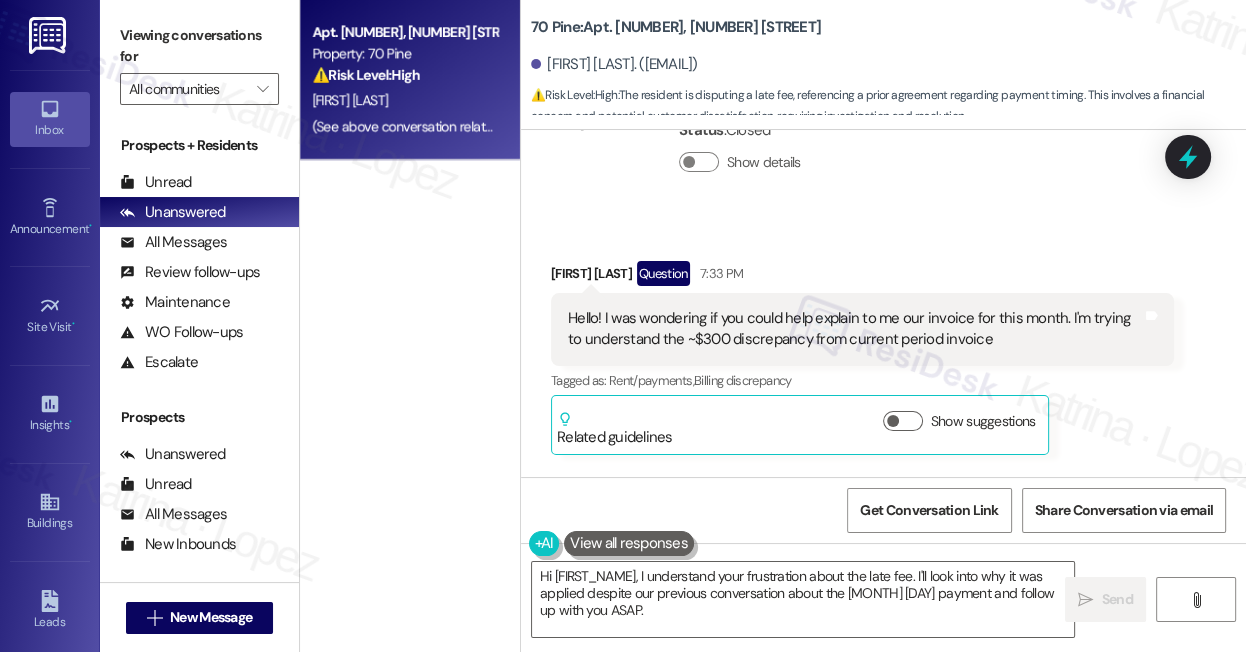 click on "Hello! I was wondering if you could help explain to me our invoice for this month. I'm trying to understand the ~$300 discrepancy from current period invoice" at bounding box center [855, 329] 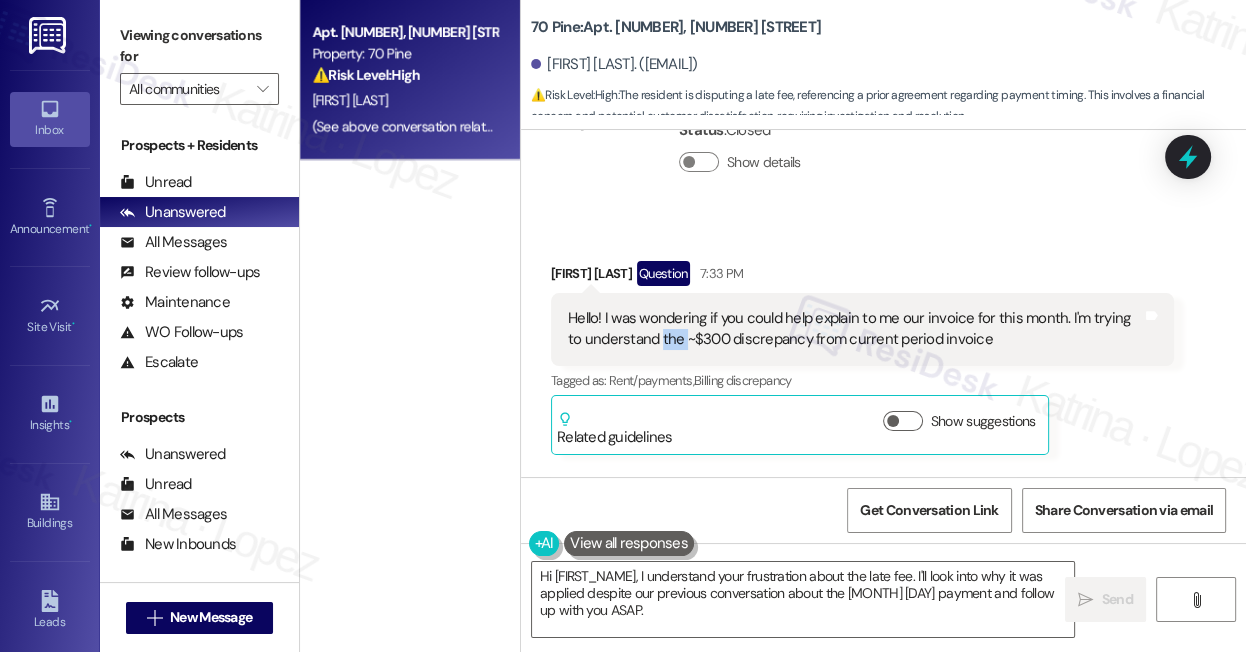 click on "Hello! I was wondering if you could help explain to me our invoice for this month. I'm trying to understand the ~$300 discrepancy from current period invoice" at bounding box center [855, 329] 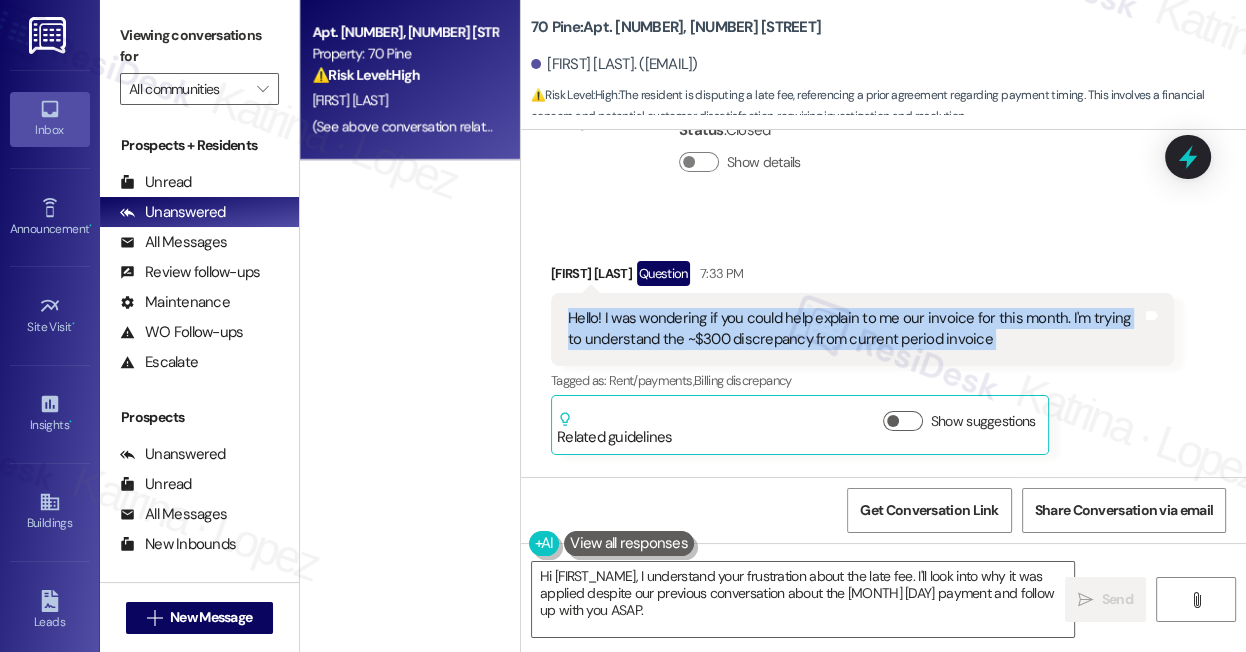 click on "Hello! I was wondering if you could help explain to me our invoice for this month. I'm trying to understand the ~$300 discrepancy from current period invoice" at bounding box center [855, 329] 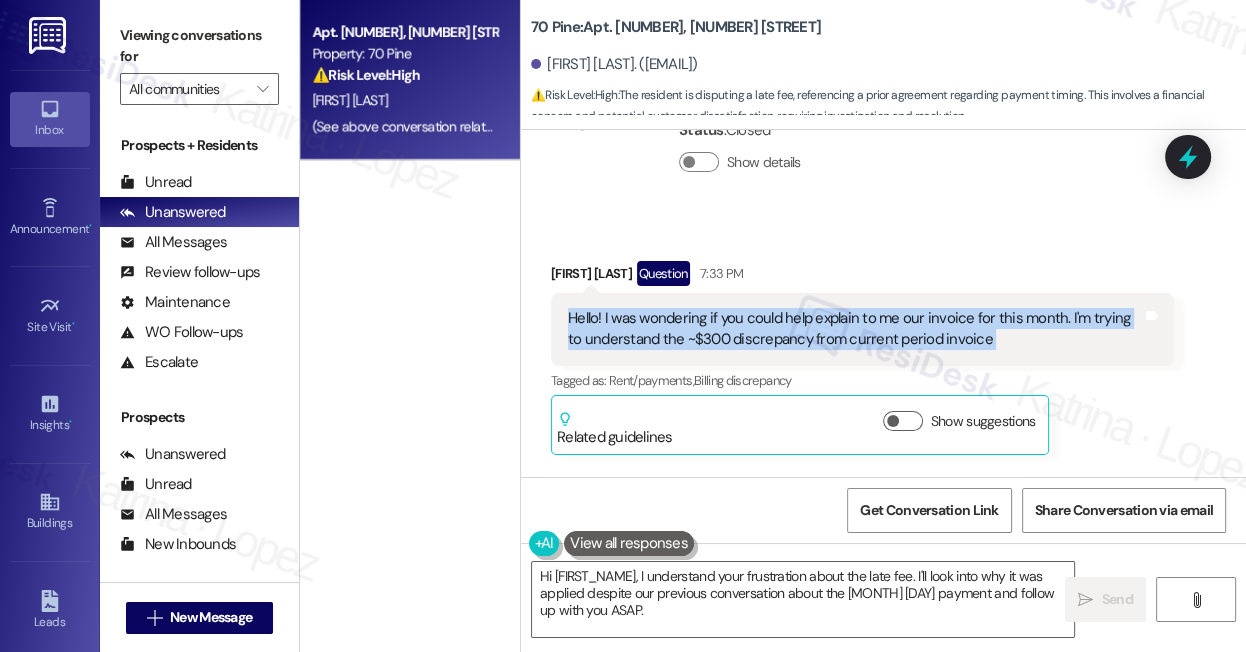 click on "Received via SMS [FIRST] [LAST] Question [TIME]: Hello! I was wondering if you could help explain to me our invoice for this month. I'm trying to understand the ~$300 discrepancy from current period invoice Tags and notes Tagged as:   Rent/payments ,  Click to highlight conversations about Rent/payments Billing discrepancy Click to highlight conversations about Billing discrepancy  Related guidelines Show suggestions" at bounding box center [862, 358] 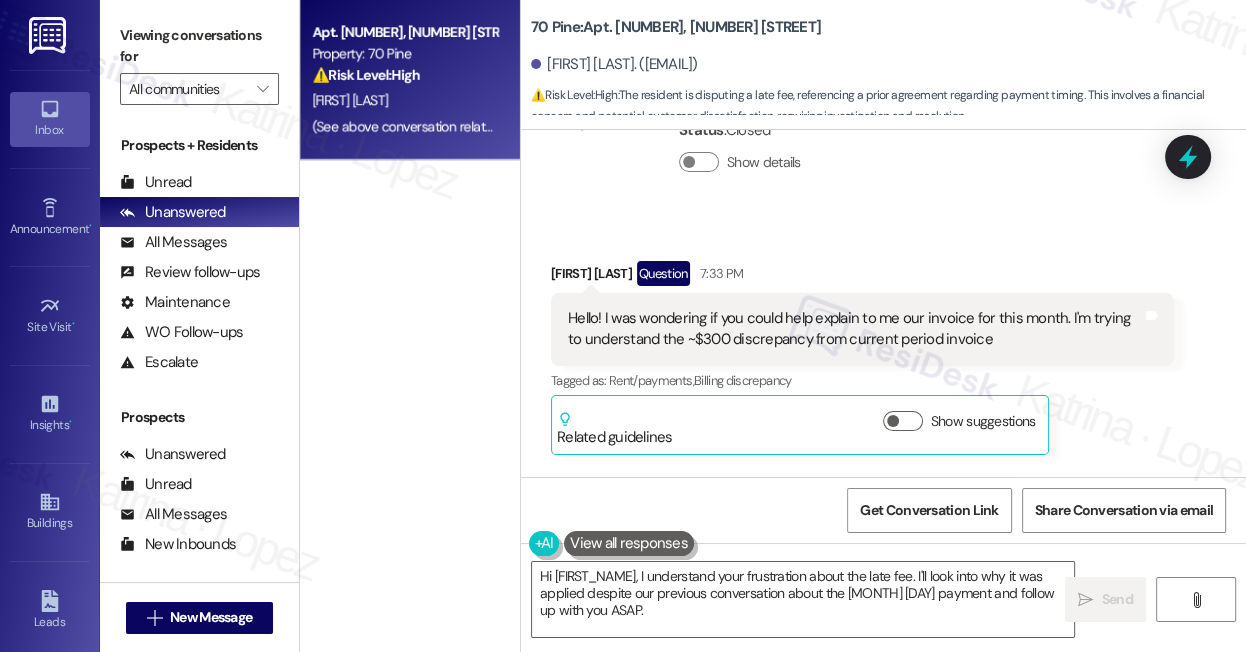 click on "Hello! I was wondering if you could help explain to me our invoice for this month. I'm trying to understand the ~$300 discrepancy from current period invoice" at bounding box center (855, 329) 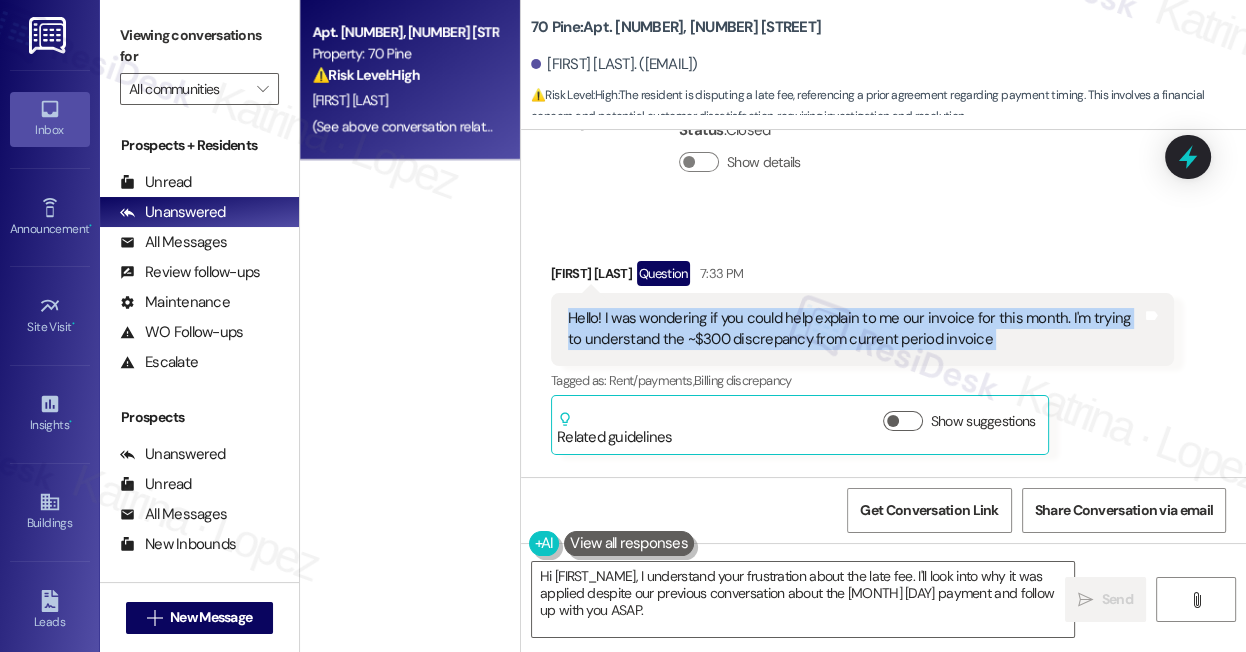 click on "Hello! I was wondering if you could help explain to me our invoice for this month. I'm trying to understand the ~$300 discrepancy from current period invoice" at bounding box center [855, 329] 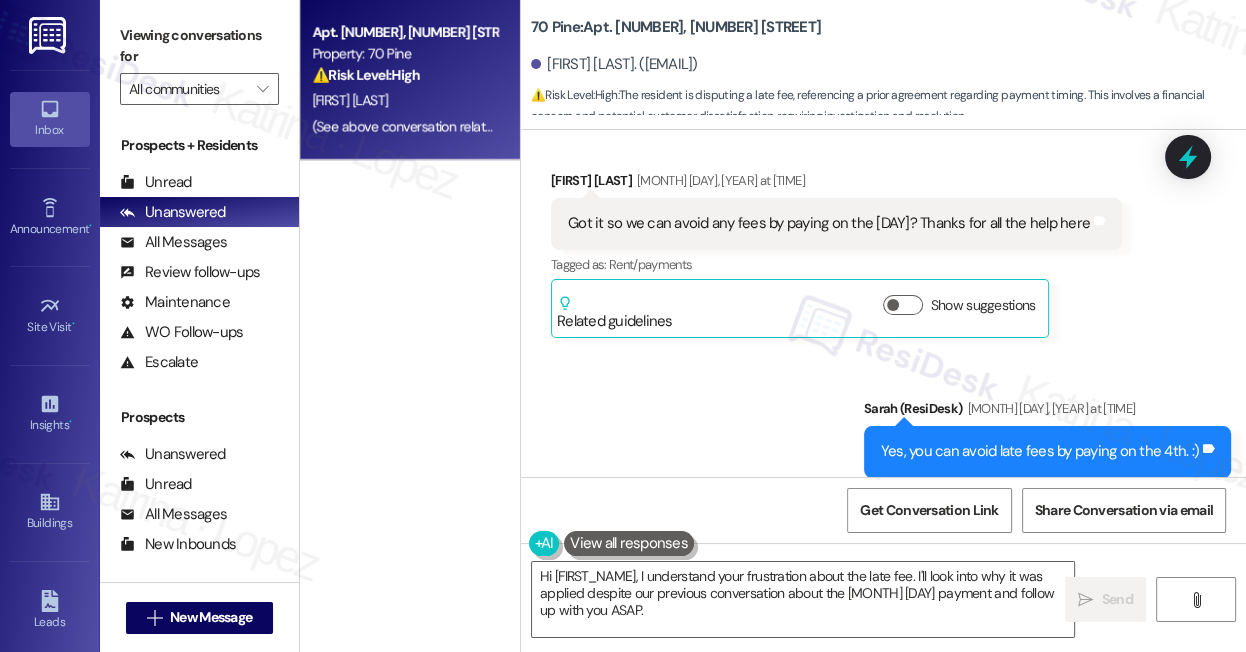 scroll, scrollTop: 2064, scrollLeft: 0, axis: vertical 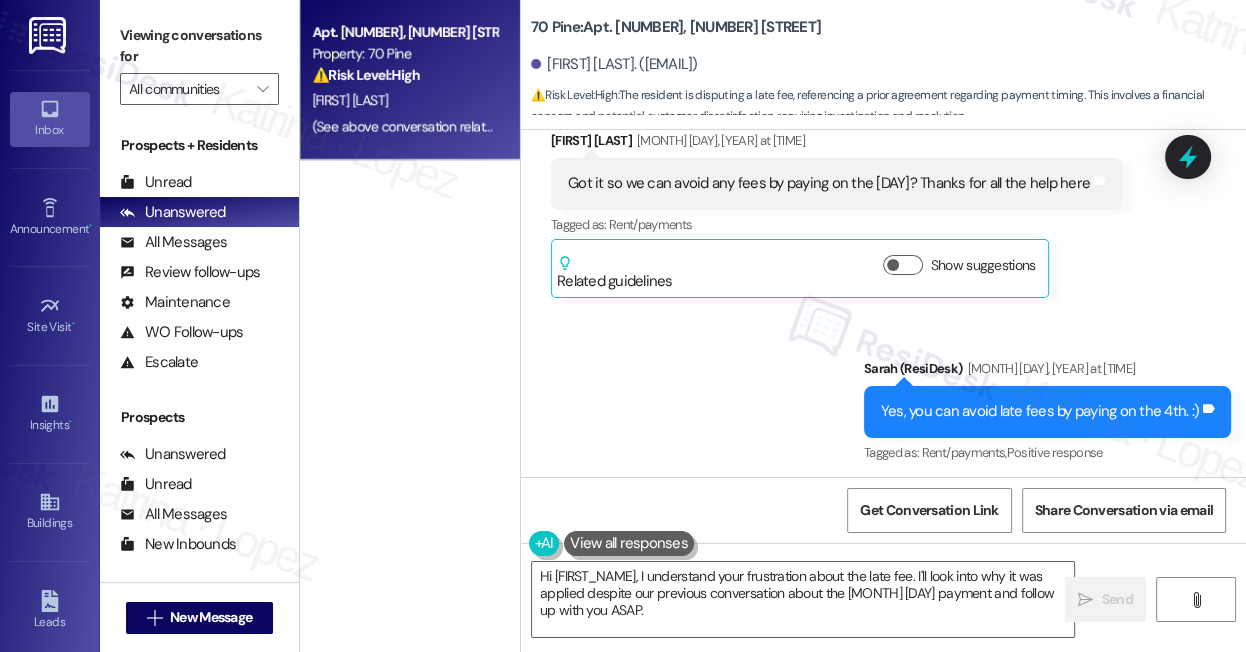 click on "Yes, you can avoid late fees by paying on the 4th. :)" at bounding box center [1040, 411] 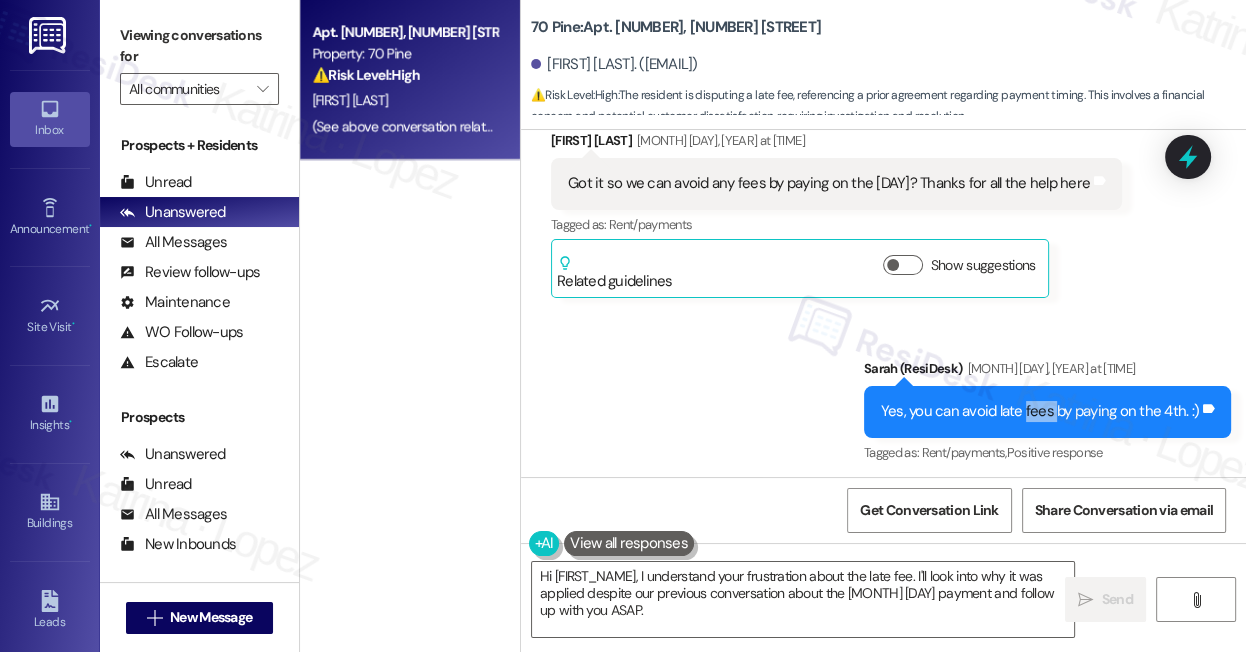 click on "Yes, you can avoid late fees by paying on the 4th. :)" at bounding box center (1040, 411) 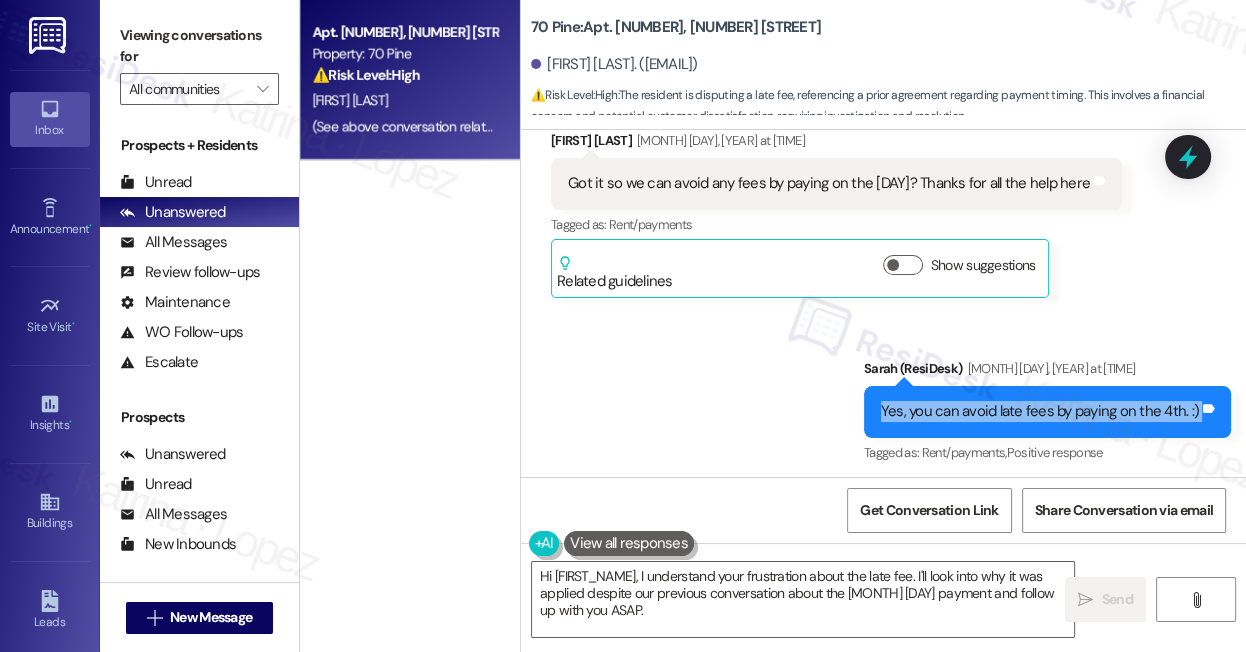click on "Yes, you can avoid late fees by paying on the 4th. :)" at bounding box center [1040, 411] 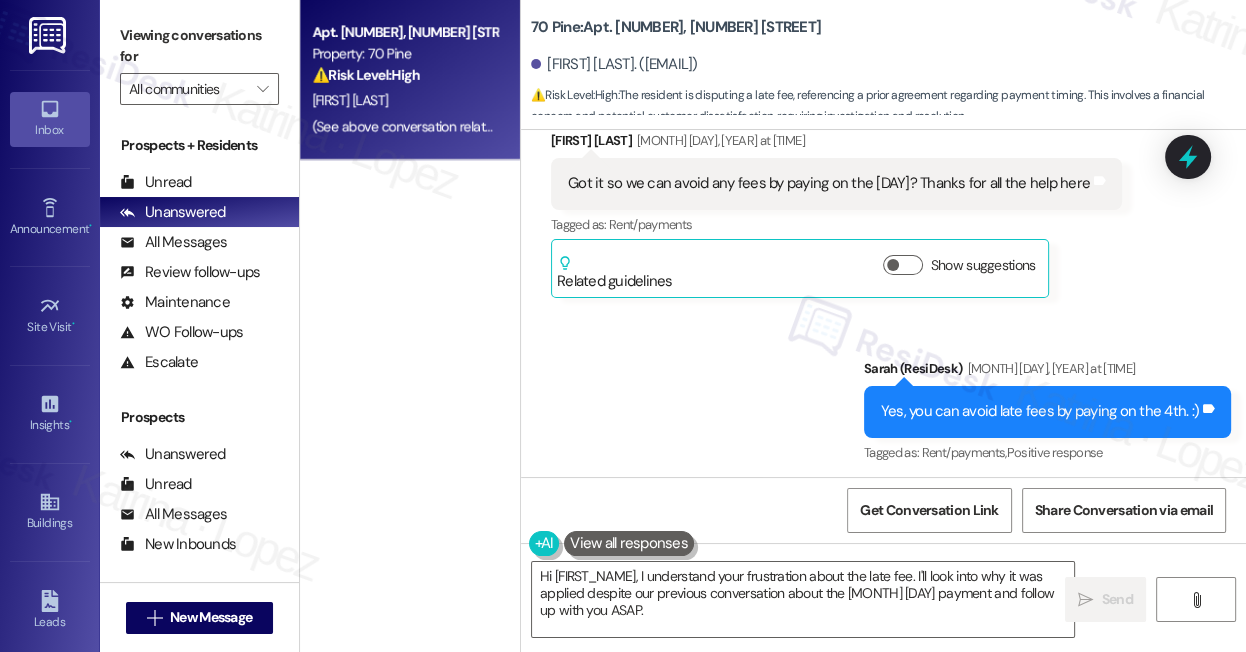 click on "Sent via SMS [FIRST]   (ResiDesk) [MONTH] [DAY], [YEAR] at [TIME] Yes, you can avoid late fees by paying on the [DAY]. :) Tags and notes Tagged as:   Rent/payments ,  Click to highlight conversations about Rent/payments Positive response Click to highlight conversations about Positive response" at bounding box center [1047, 412] 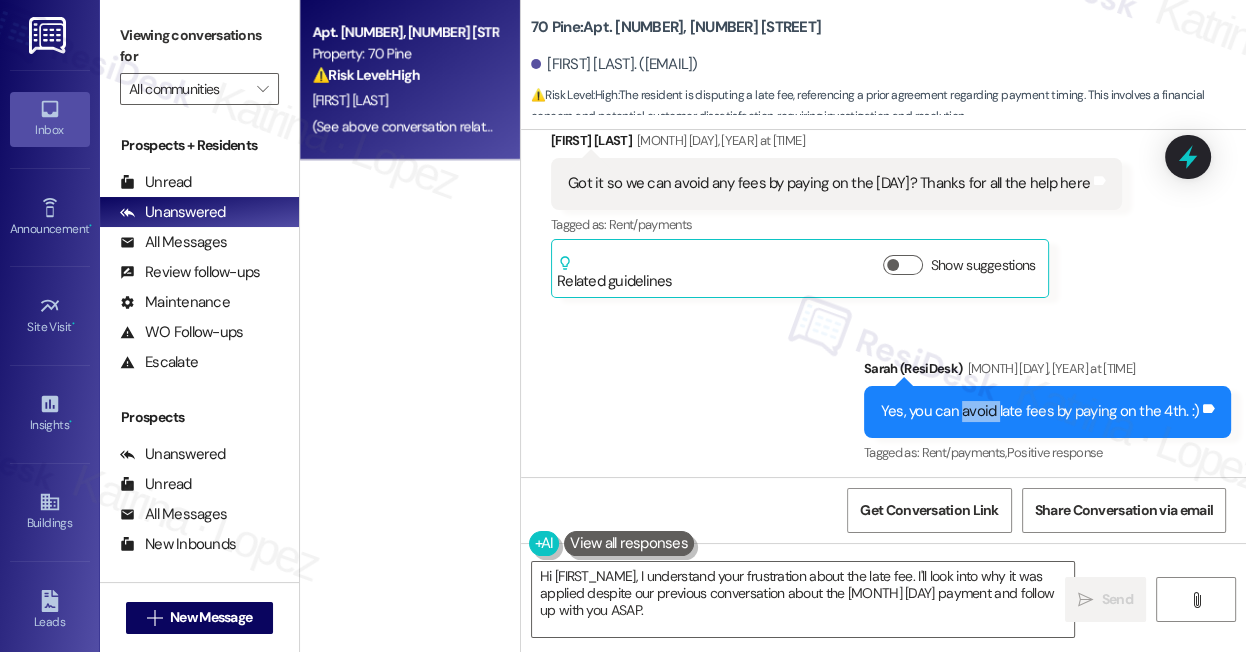 click on "Yes, you can avoid late fees by paying on the 4th. :)" at bounding box center (1040, 411) 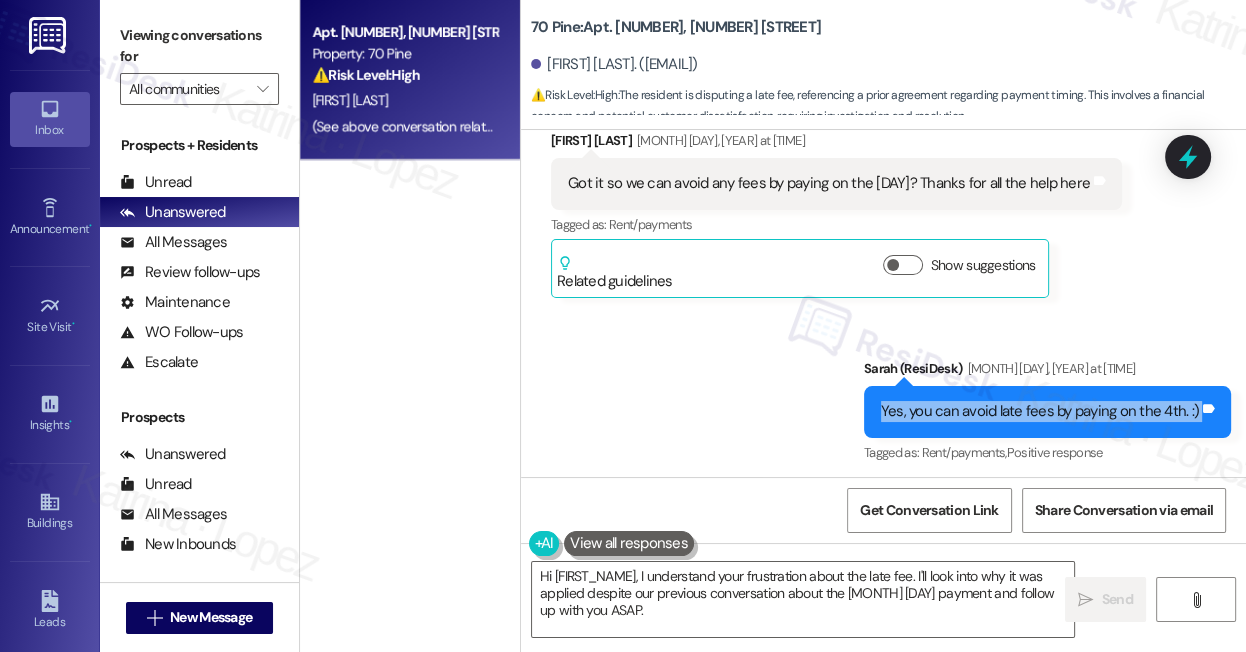 click on "Yes, you can avoid late fees by paying on the 4th. :)" at bounding box center [1040, 411] 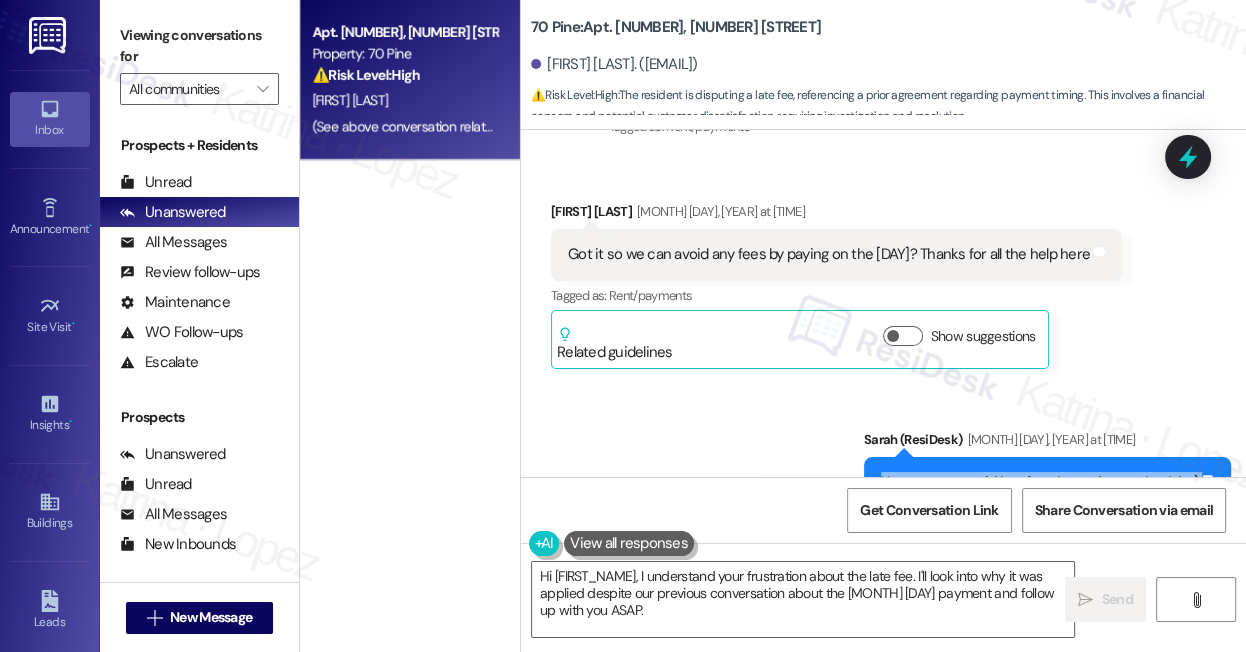 scroll, scrollTop: 1882, scrollLeft: 0, axis: vertical 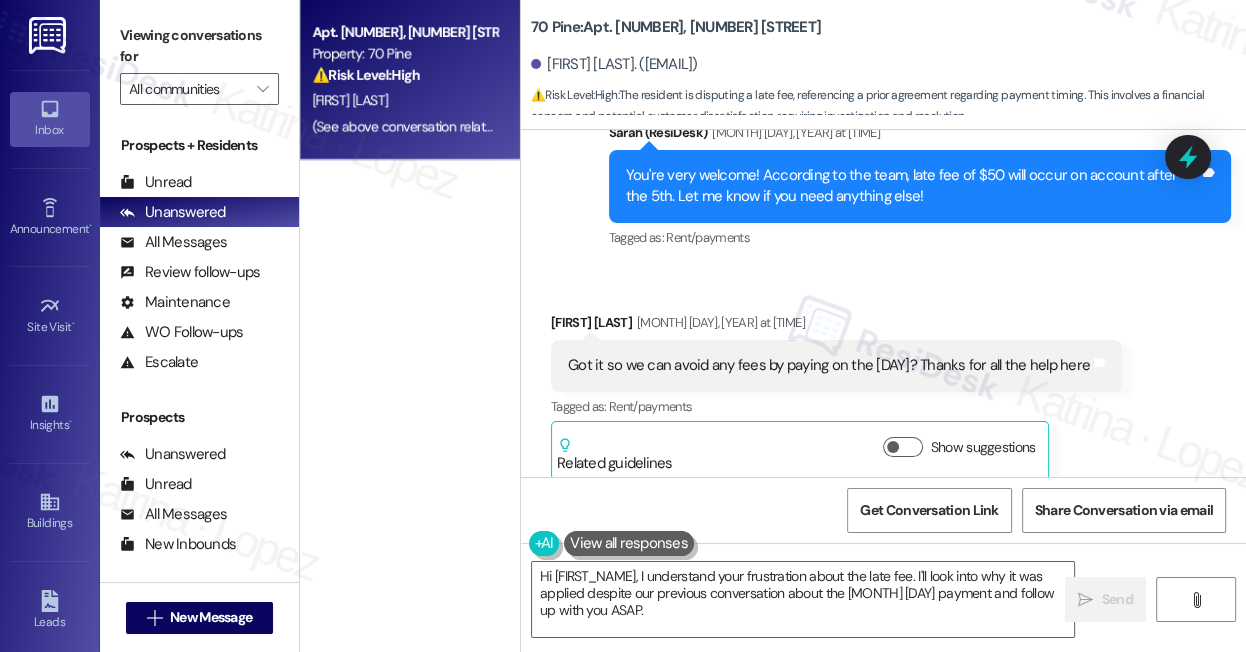 click on "Got it so we can avoid any fees by paying on the [DAY]? Thanks for all the help here" at bounding box center (829, 365) 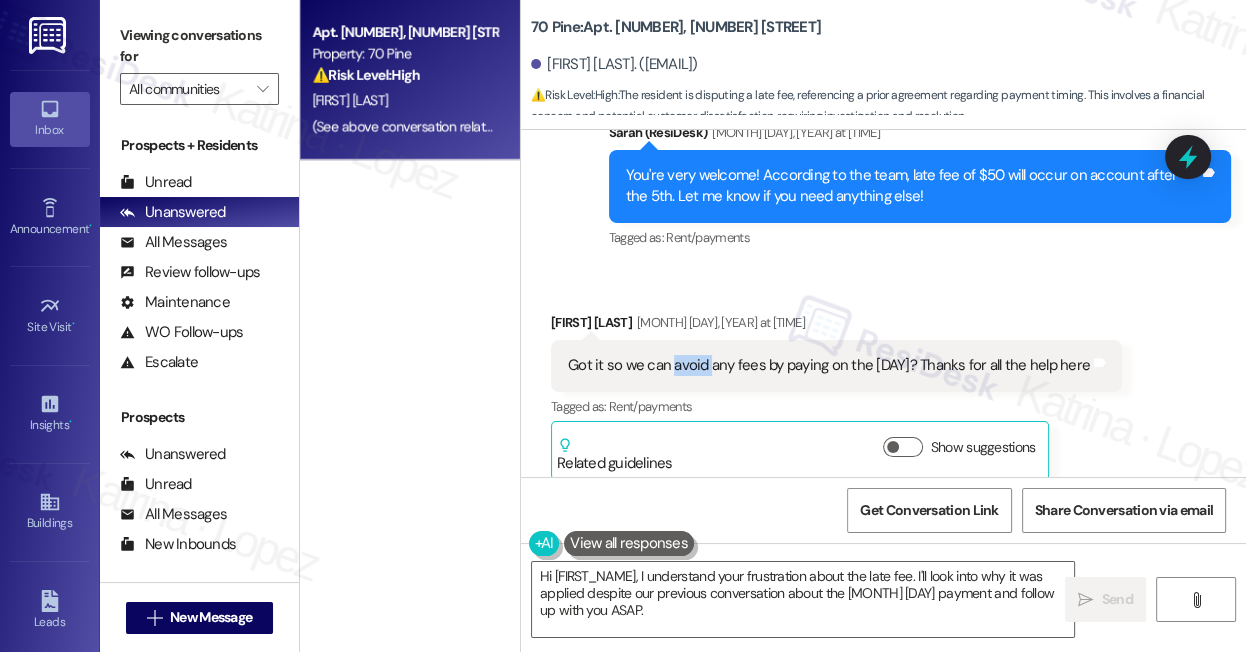 click on "Got it so we can avoid any fees by paying on the [DAY]? Thanks for all the help here" at bounding box center [829, 365] 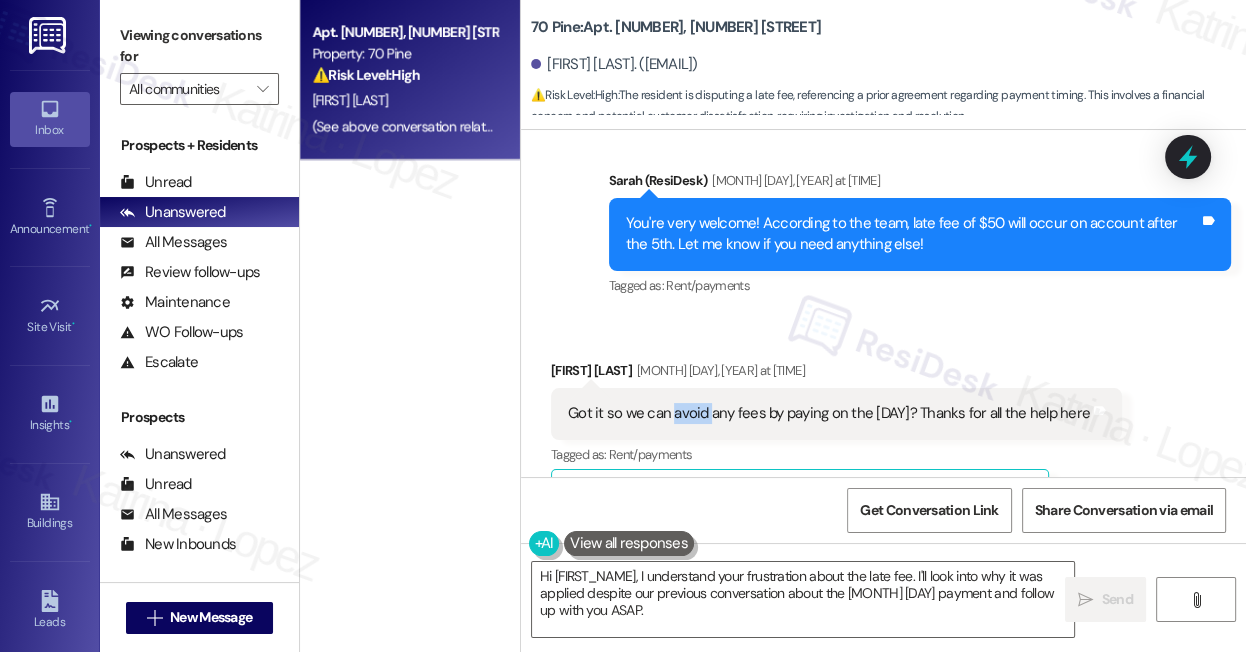 scroll, scrollTop: 1792, scrollLeft: 0, axis: vertical 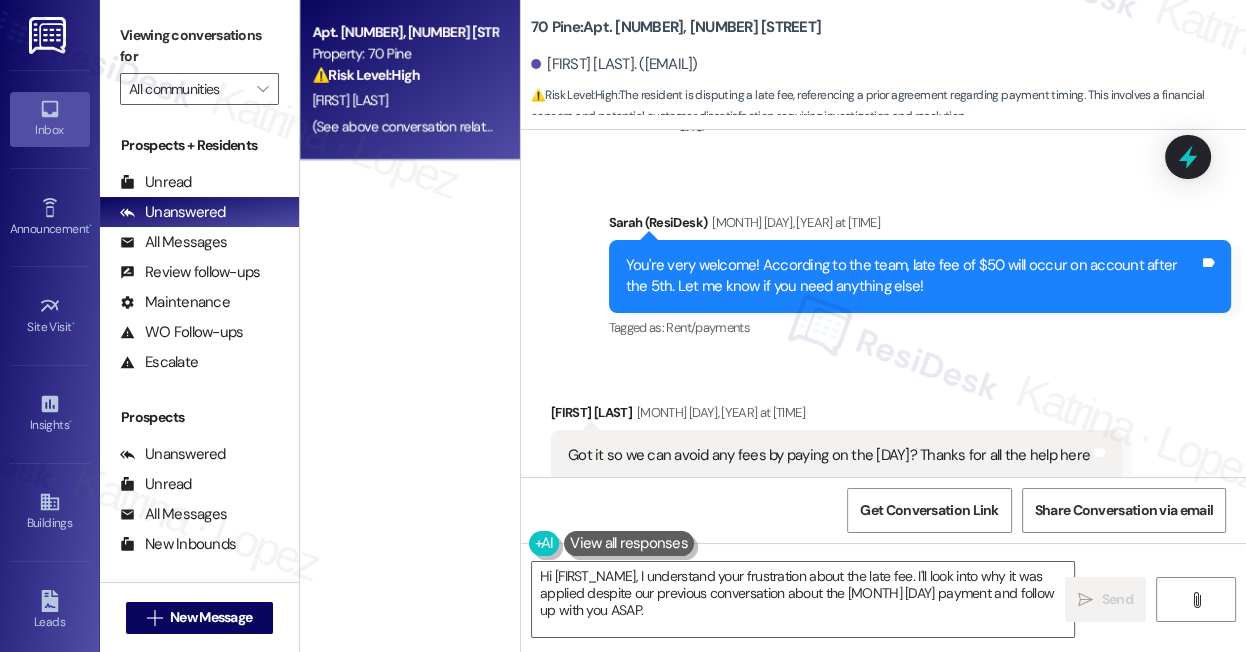 click on "You're very welcome! According to the team, late fee of $50 will occur on account after the 5th. Let me know if you need anything else!" at bounding box center (913, 276) 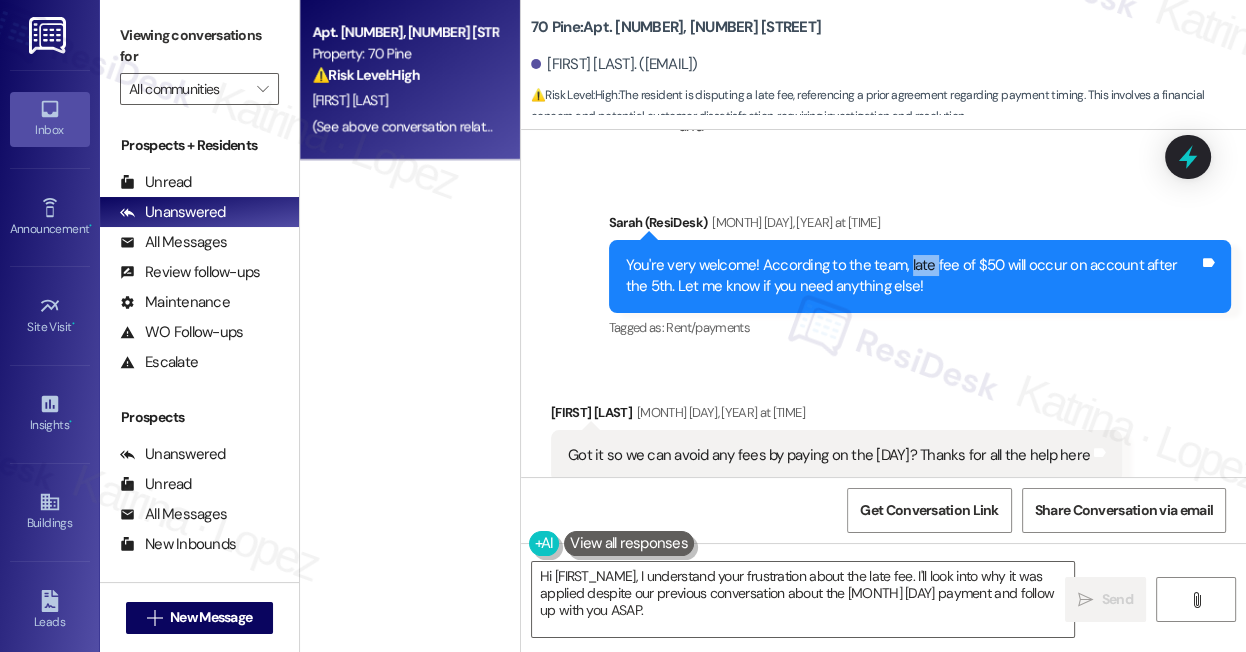 click on "You're very welcome! According to the team, late fee of $50 will occur on account after the 5th. Let me know if you need anything else!" at bounding box center [913, 276] 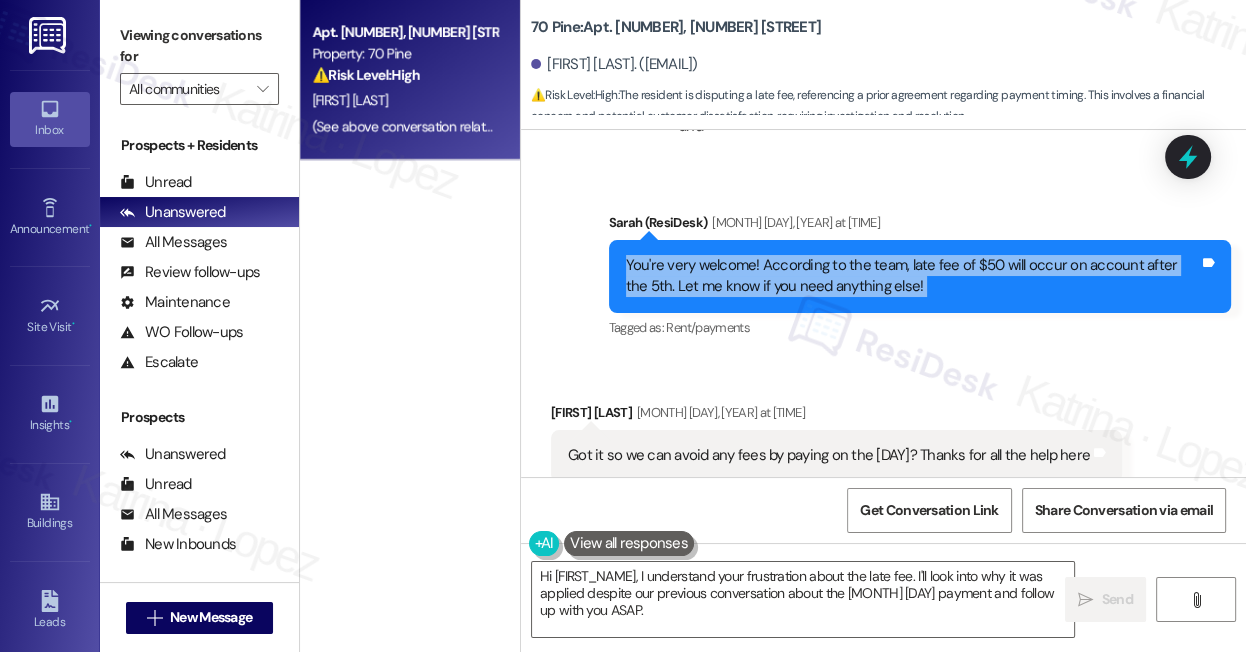 click on "You're very welcome! According to the team, late fee of $50 will occur on account after the 5th. Let me know if you need anything else!" at bounding box center [913, 276] 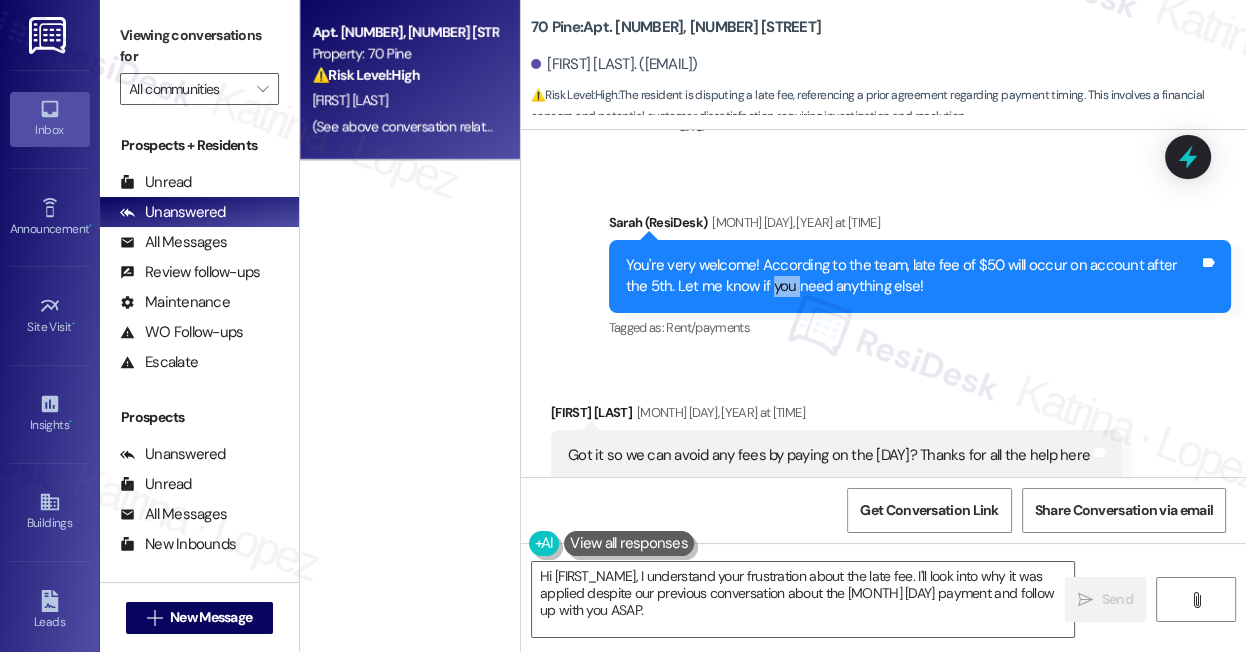 click on "You're very welcome! According to the team, late fee of $50 will occur on account after the 5th. Let me know if you need anything else!" at bounding box center [913, 276] 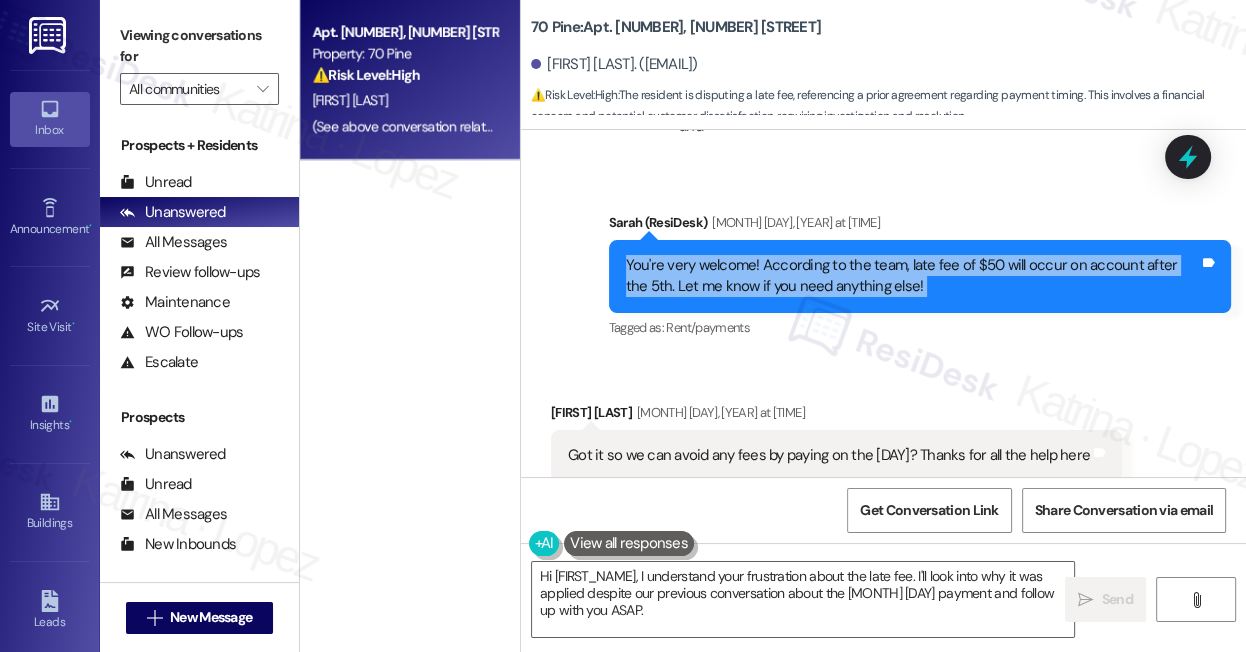 click on "You're very welcome! According to the team, late fee of $50 will occur on account after the 5th. Let me know if you need anything else!" at bounding box center [913, 276] 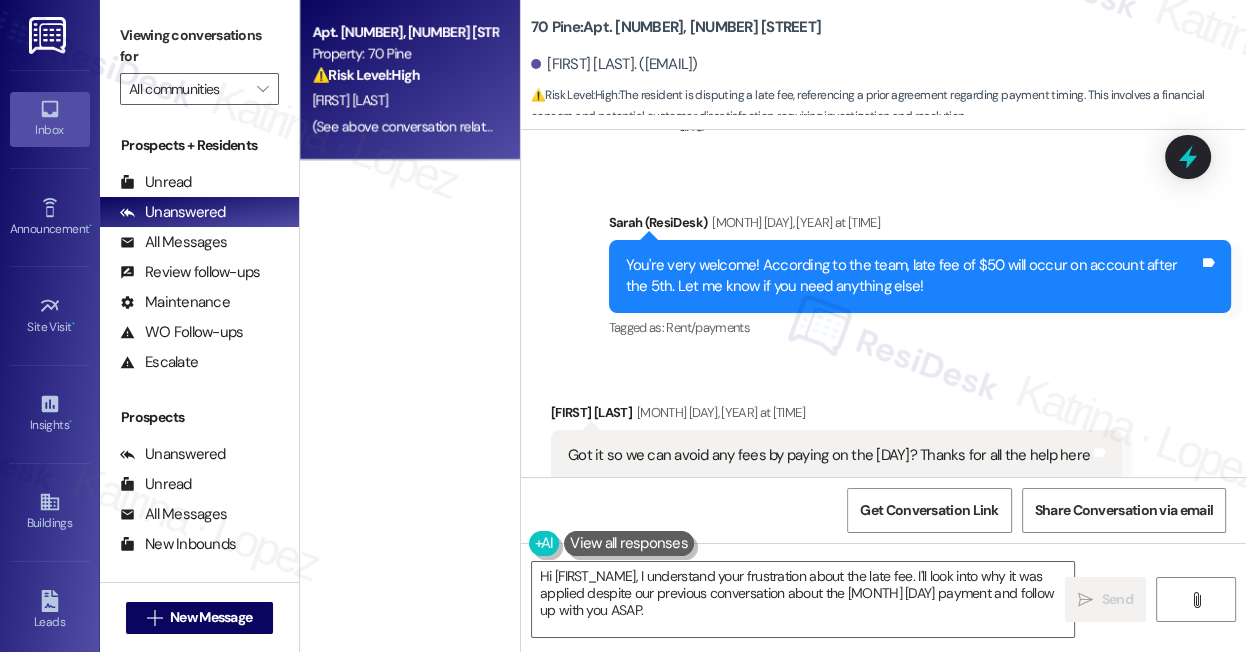 click on "You're very welcome! According to the team, late fee of $50 will occur on account after the 5th. Let me know if you need anything else!" at bounding box center [913, 276] 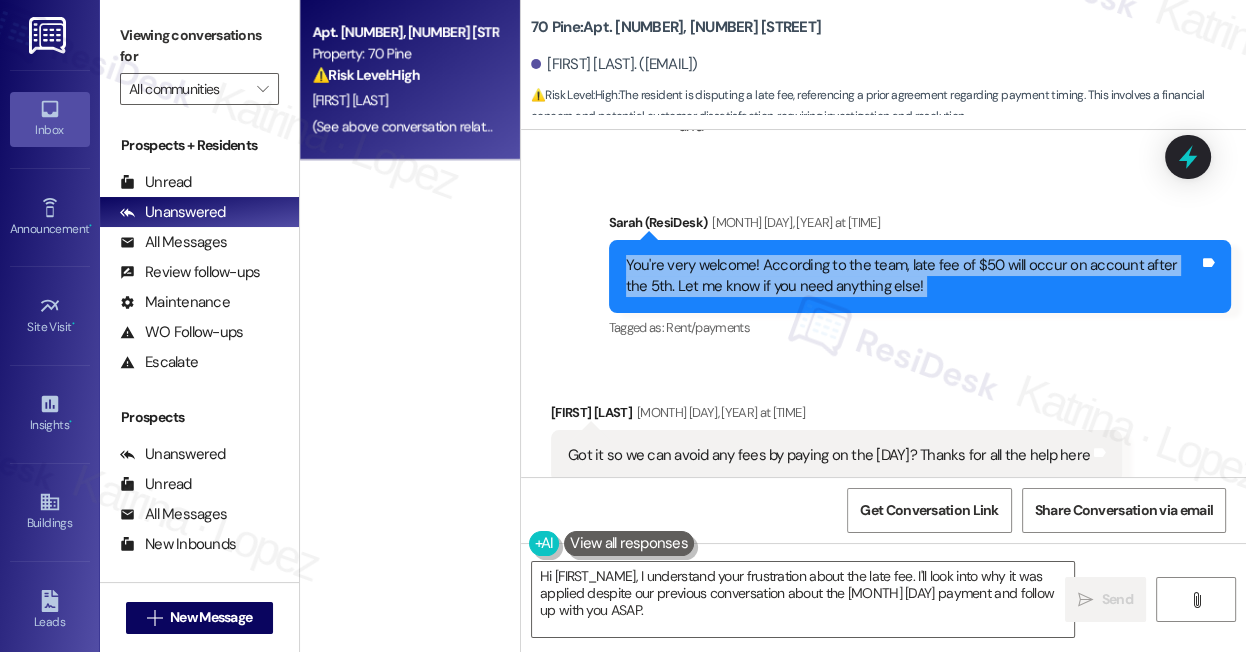 click on "You're very welcome! According to the team, late fee of $50 will occur on account after the 5th. Let me know if you need anything else!" at bounding box center (913, 276) 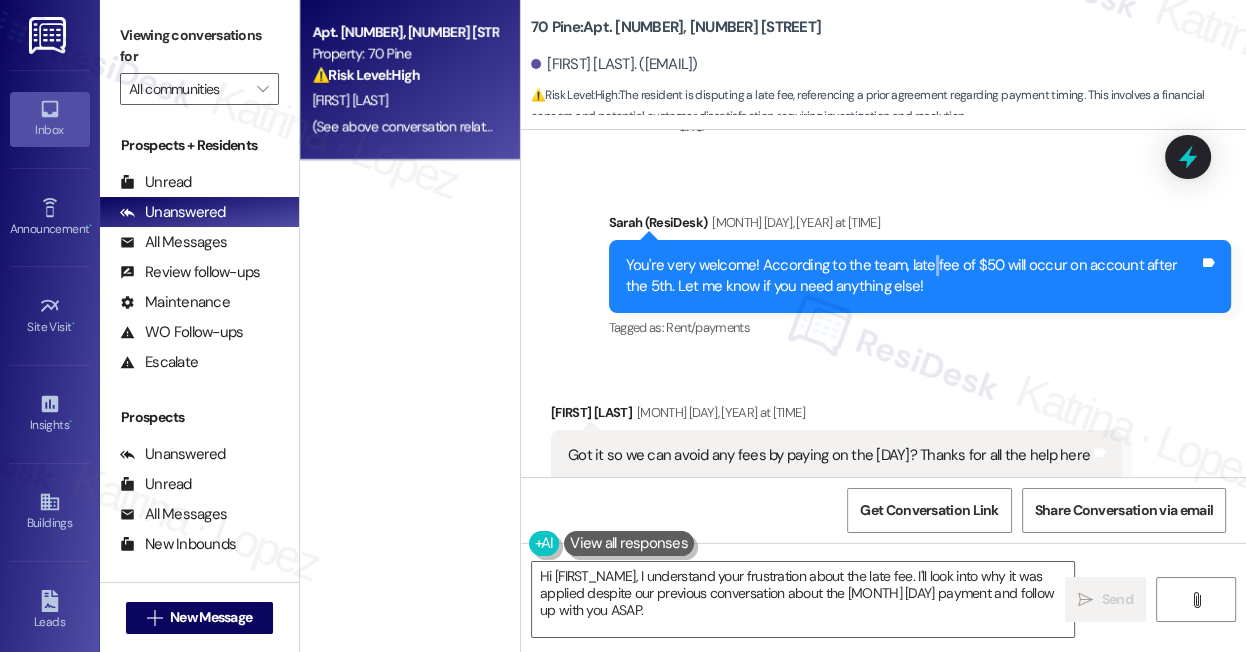 click on "You're very welcome! According to the team, late fee of $50 will occur on account after the 5th. Let me know if you need anything else!" at bounding box center [913, 276] 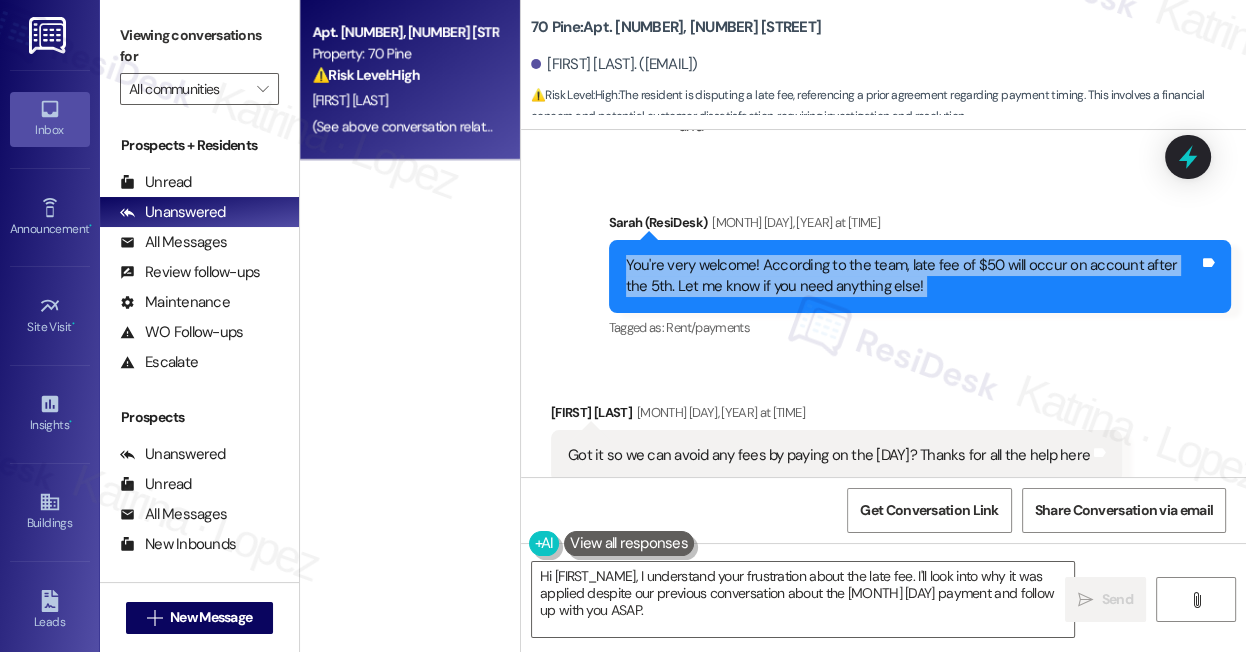 click on "You're very welcome! According to the team, late fee of $50 will occur on account after the 5th. Let me know if you need anything else!" at bounding box center (913, 276) 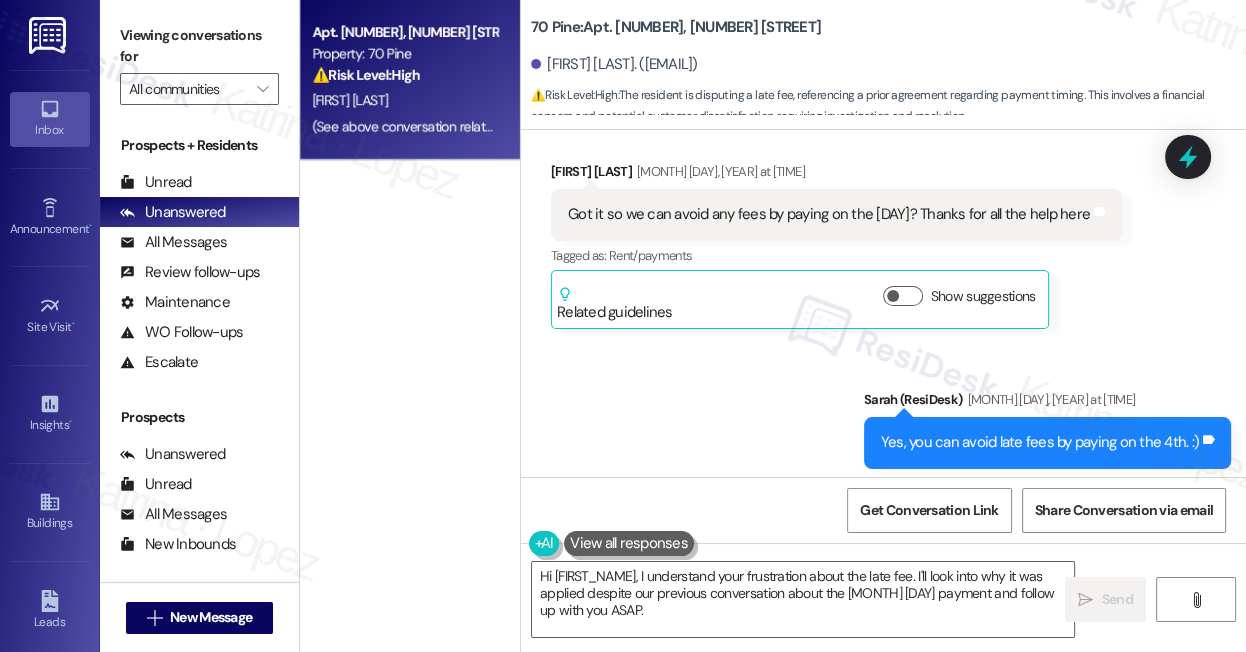 scroll, scrollTop: 2064, scrollLeft: 0, axis: vertical 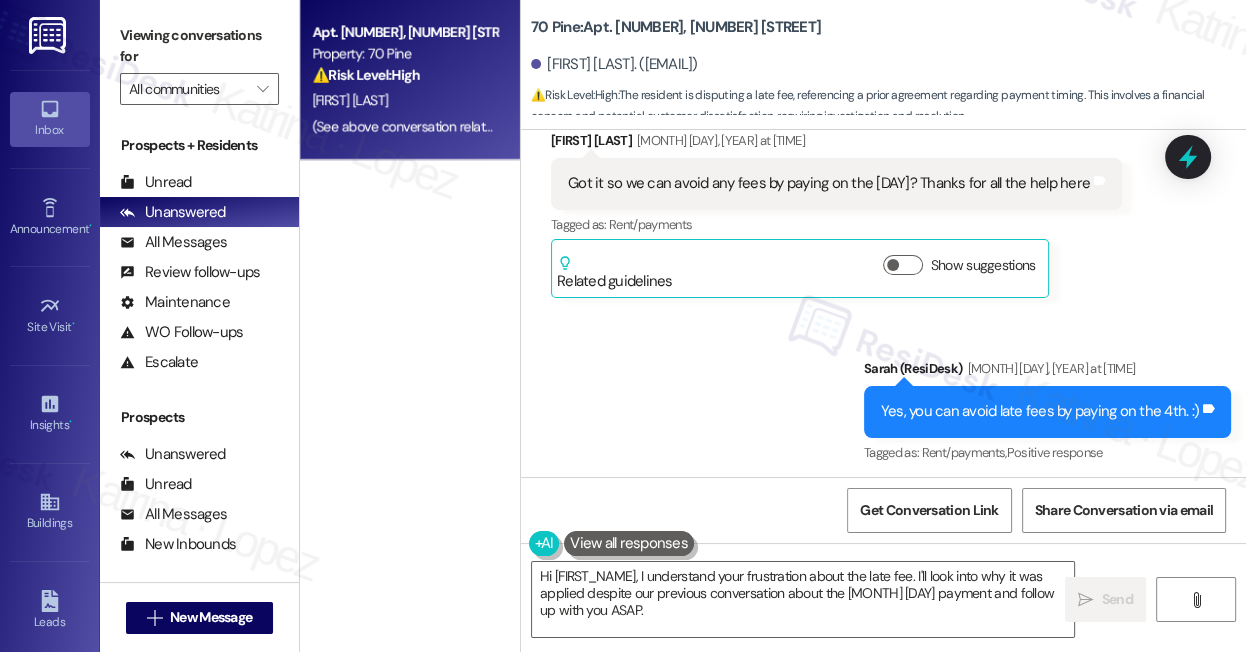 click on "Yes, you can avoid late fees by paying on the [DAY]. :)" at bounding box center [1047, 411] 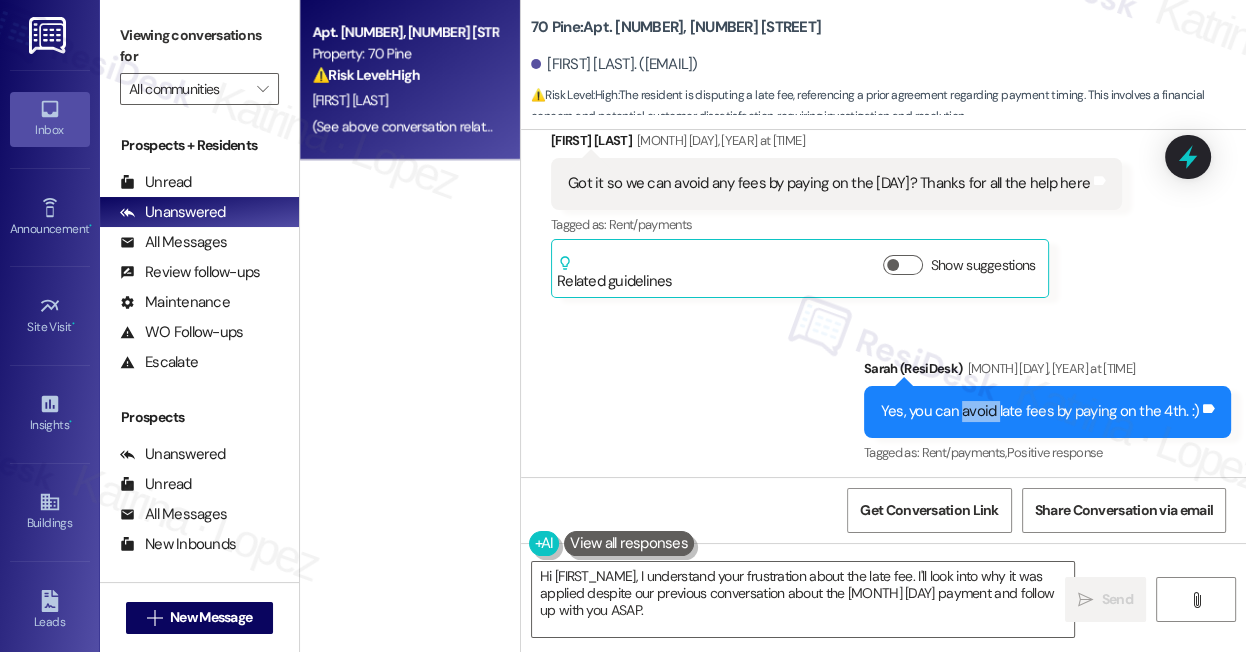 click on "Yes, you can avoid late fees by paying on the [DAY]. :)" at bounding box center [1047, 411] 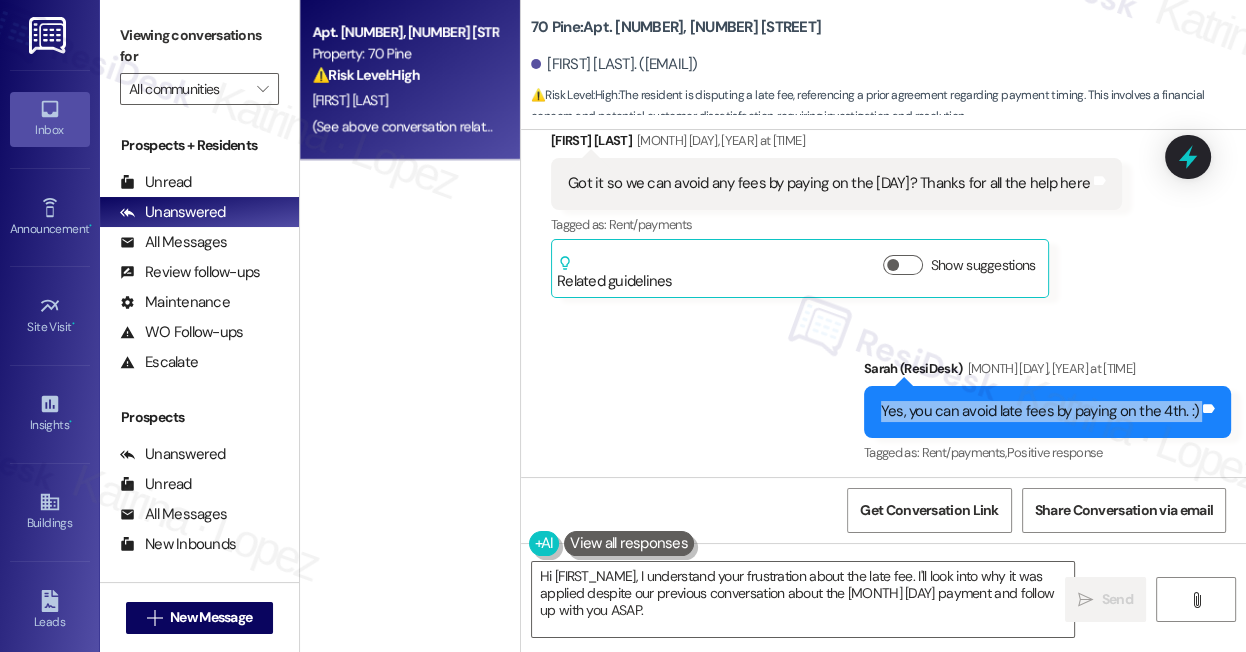 click on "Yes, you can avoid late fees by paying on the [DAY]. :)" at bounding box center (1047, 411) 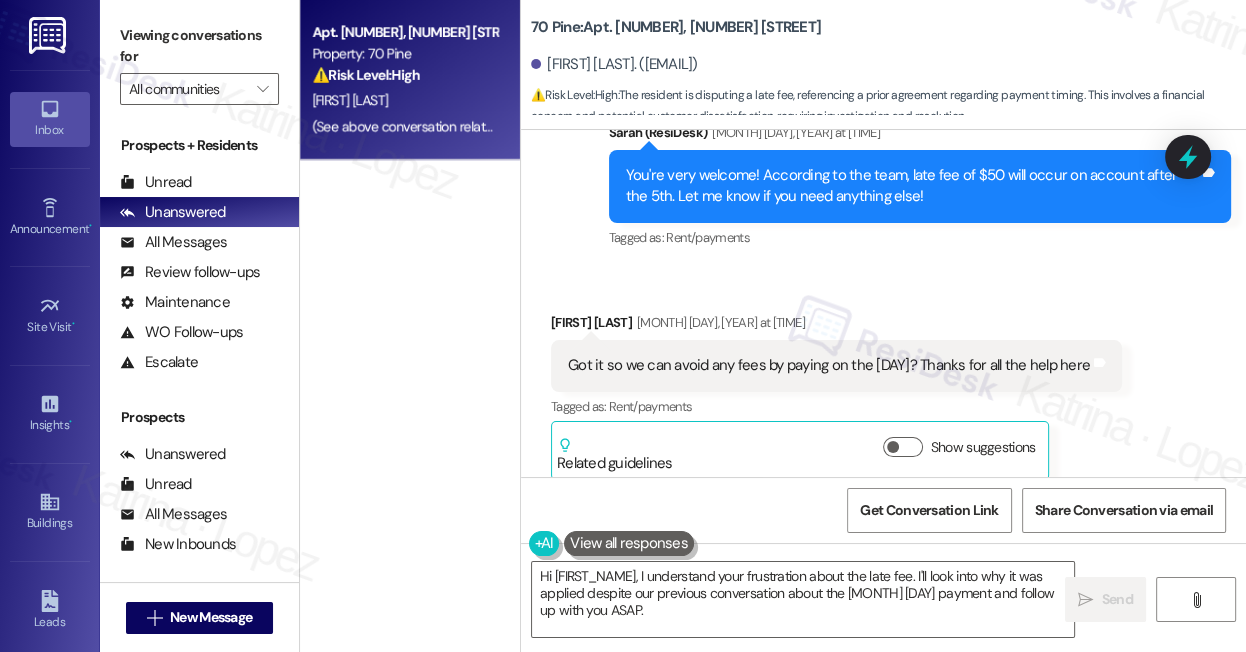 scroll, scrollTop: 1701, scrollLeft: 0, axis: vertical 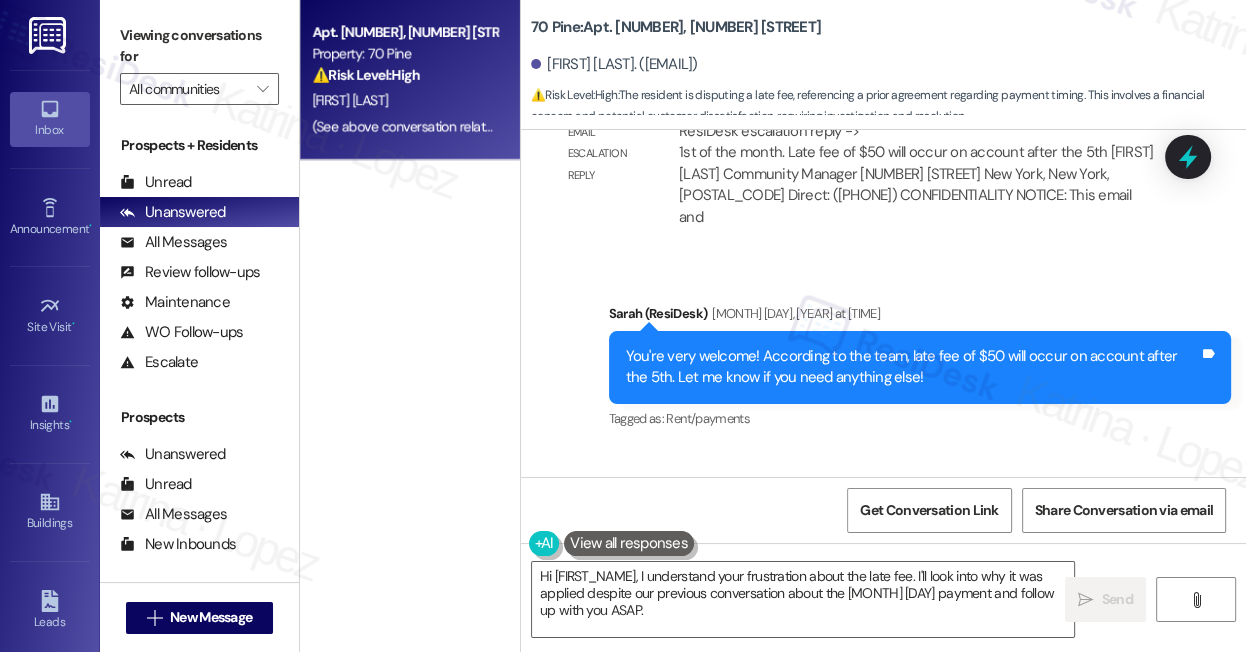 click on "You're very welcome! According to the team, late fee of $50 will occur on account after the 5th. Let me know if you need anything else!" at bounding box center (913, 367) 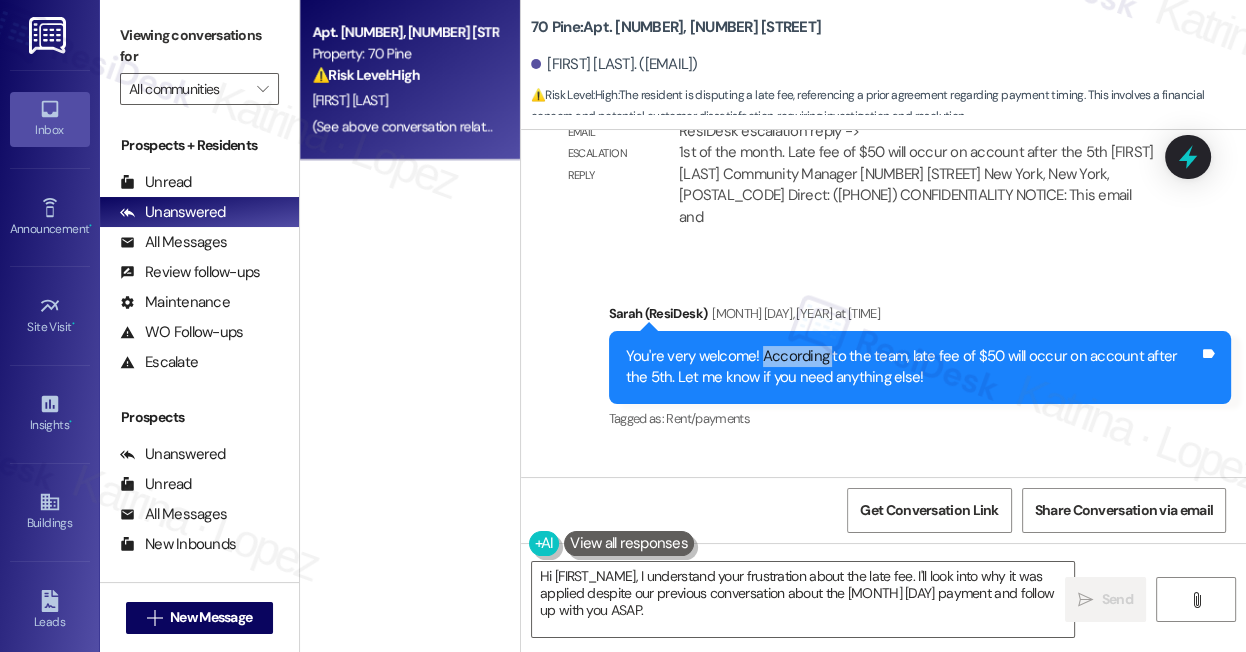 click on "You're very welcome! According to the team, late fee of $50 will occur on account after the 5th. Let me know if you need anything else!" at bounding box center [913, 367] 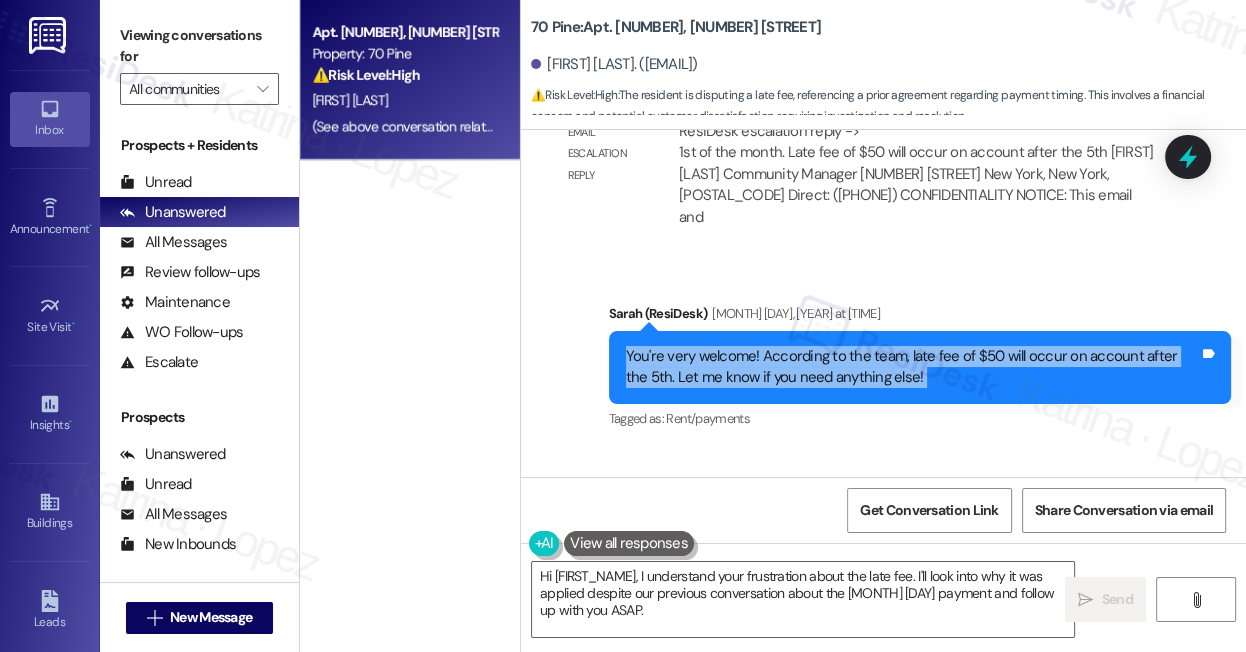 click on "You're very welcome! According to the team, late fee of $50 will occur on account after the 5th. Let me know if you need anything else!" at bounding box center (913, 367) 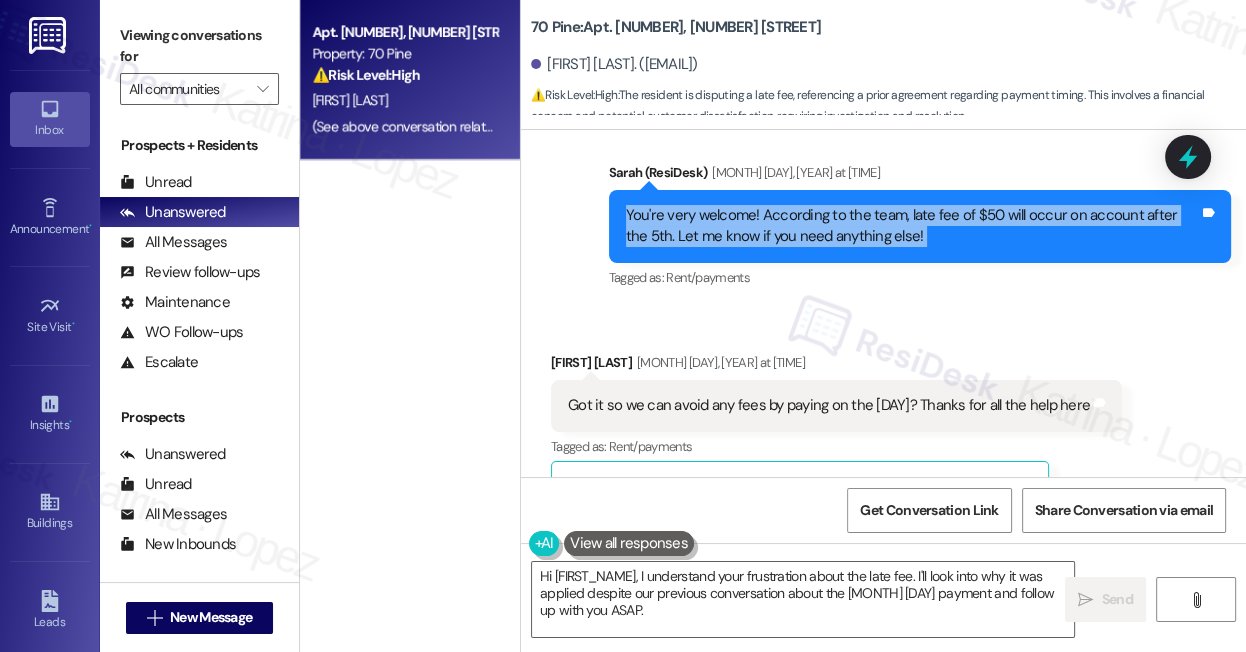 scroll, scrollTop: 1882, scrollLeft: 0, axis: vertical 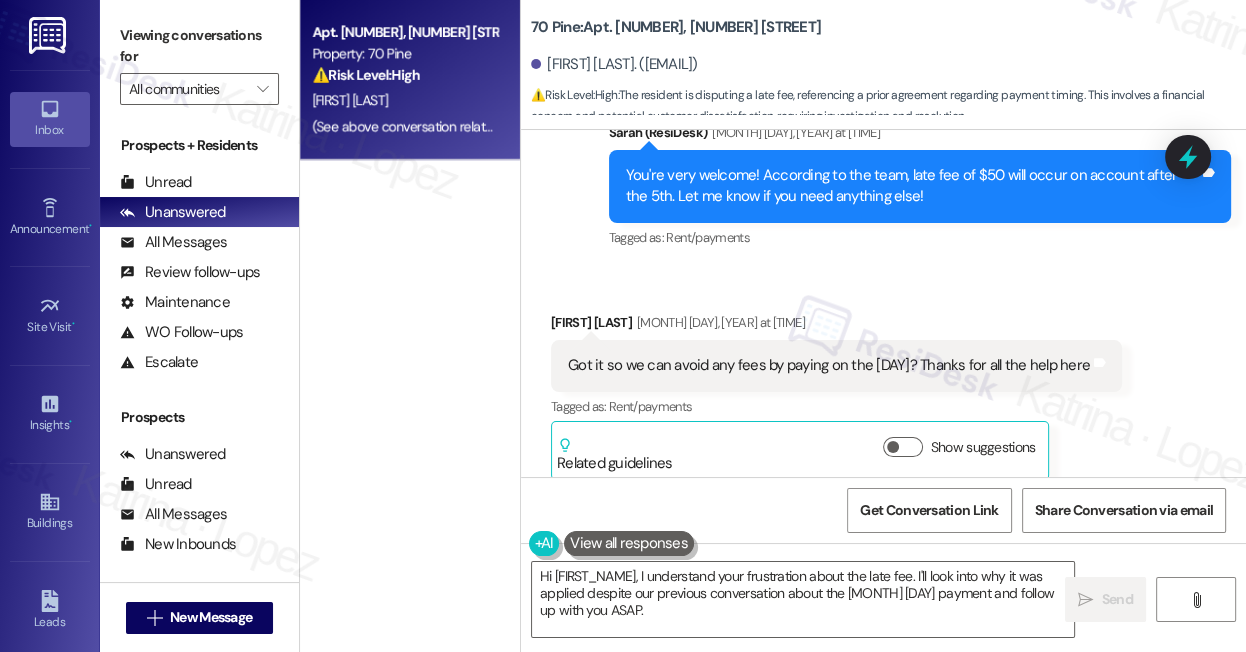 click on "Got it so we can avoid any fees by paying on the [DAY]? Thanks for all the help here" at bounding box center [829, 365] 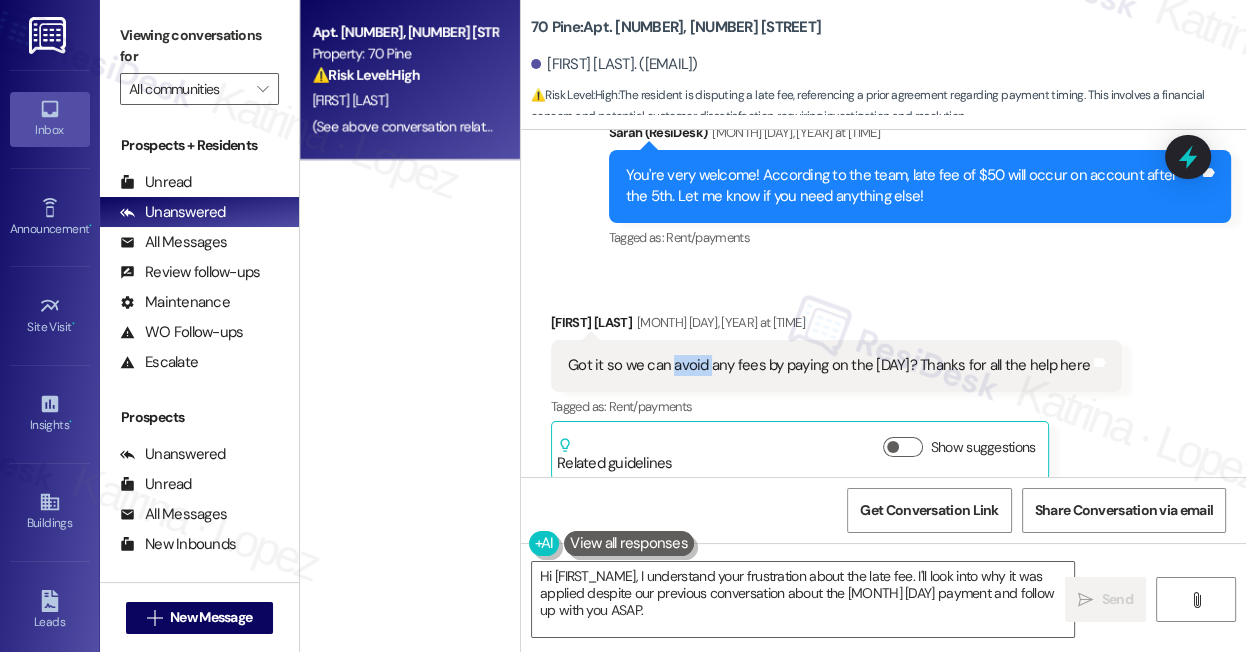 click on "Got it so we can avoid any fees by paying on the [DAY]? Thanks for all the help here" at bounding box center [829, 365] 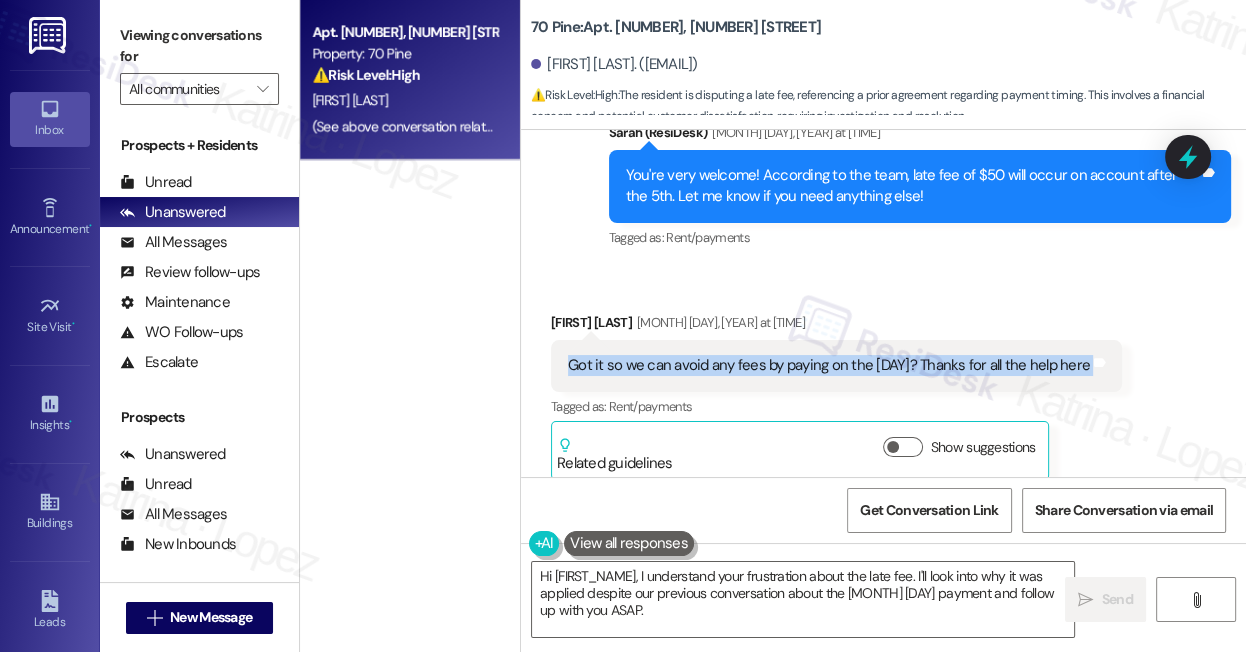 click on "Got it so we can avoid any fees by paying on the [DAY]? Thanks for all the help here" at bounding box center (829, 365) 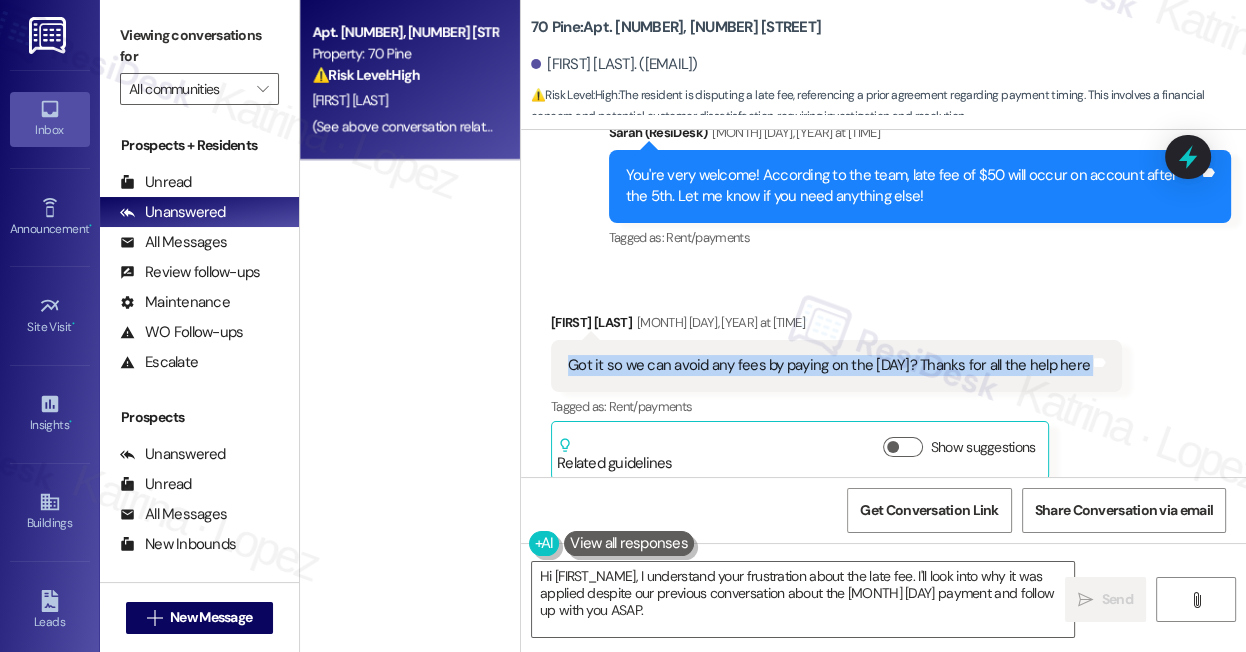 click on "Got it so we can avoid any fees by paying on the [DAY]? Thanks for all the help here" at bounding box center (829, 365) 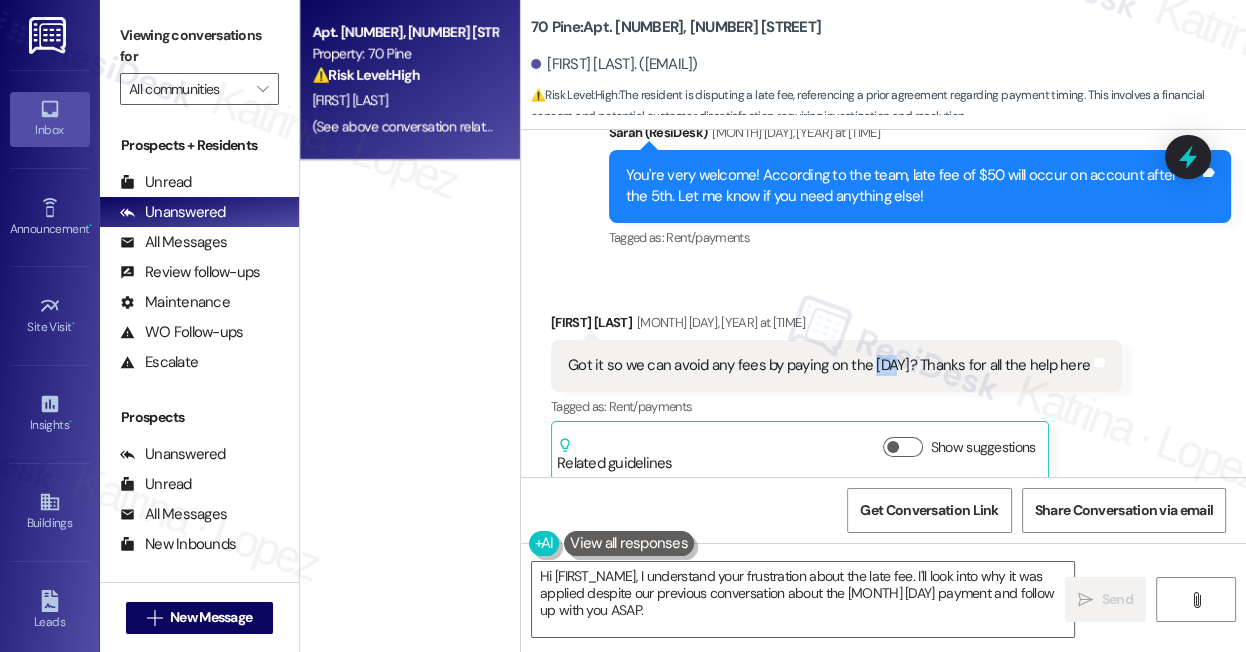 click on "Got it so we can avoid any fees by paying on the [DAY]? Thanks for all the help here" at bounding box center (829, 365) 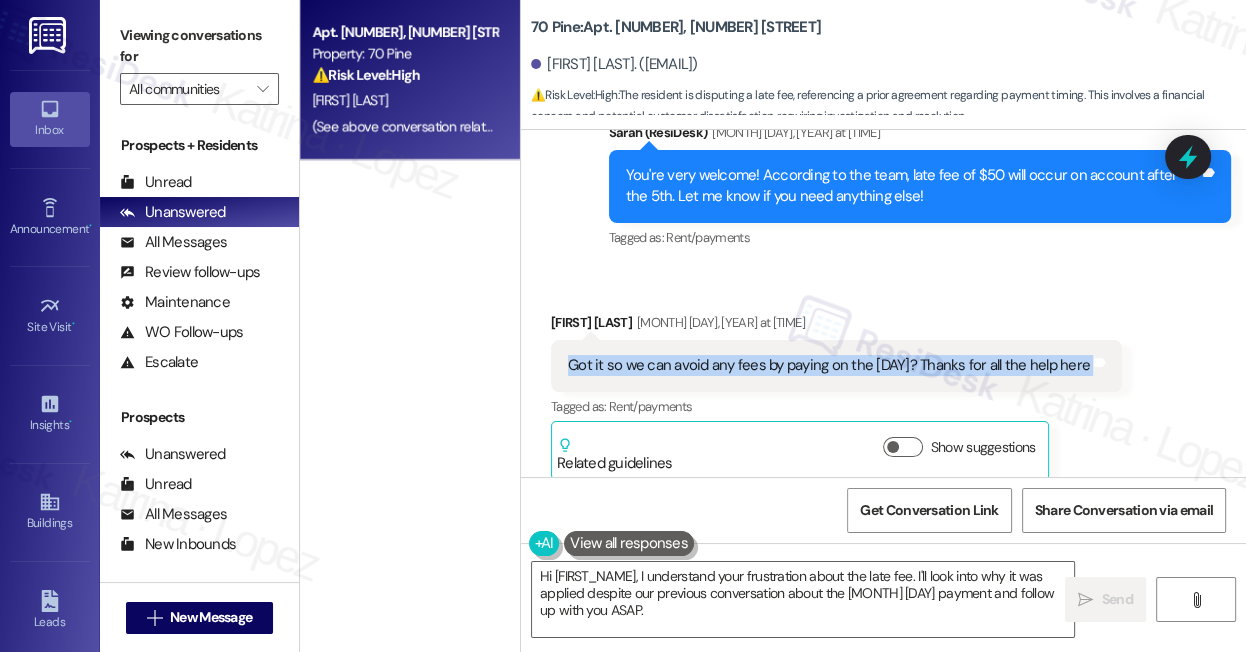 click on "Got it so we can avoid any fees by paying on the [DAY]? Thanks for all the help here" at bounding box center [829, 365] 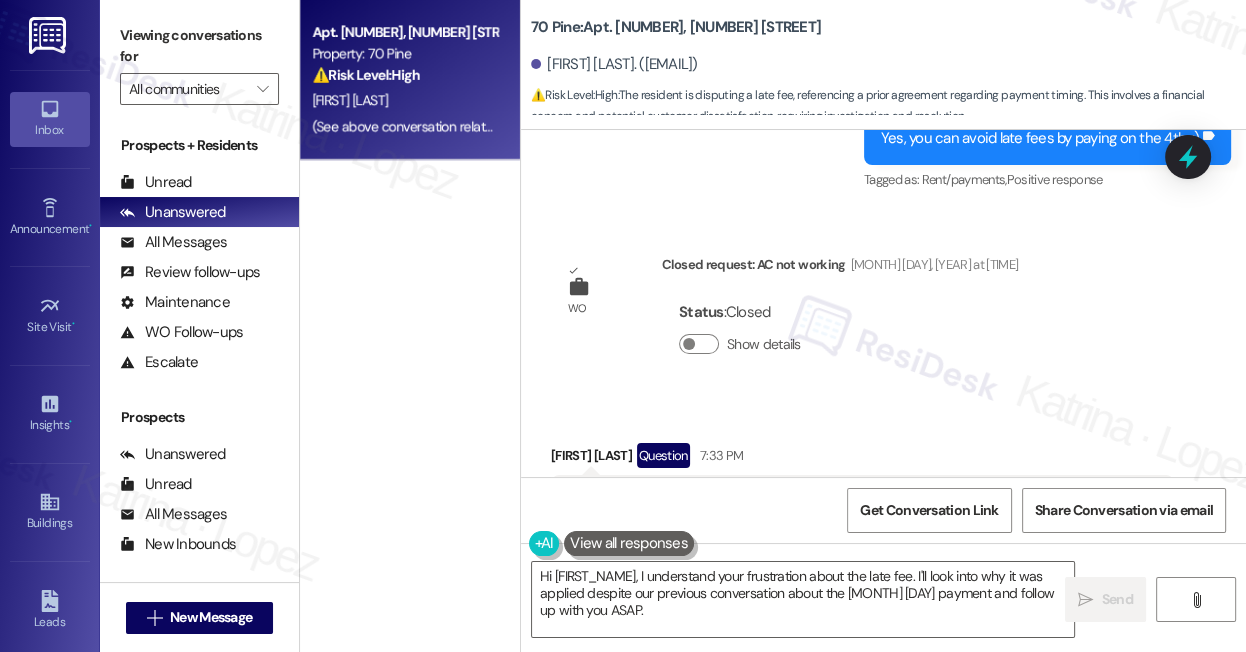 scroll, scrollTop: 2155, scrollLeft: 0, axis: vertical 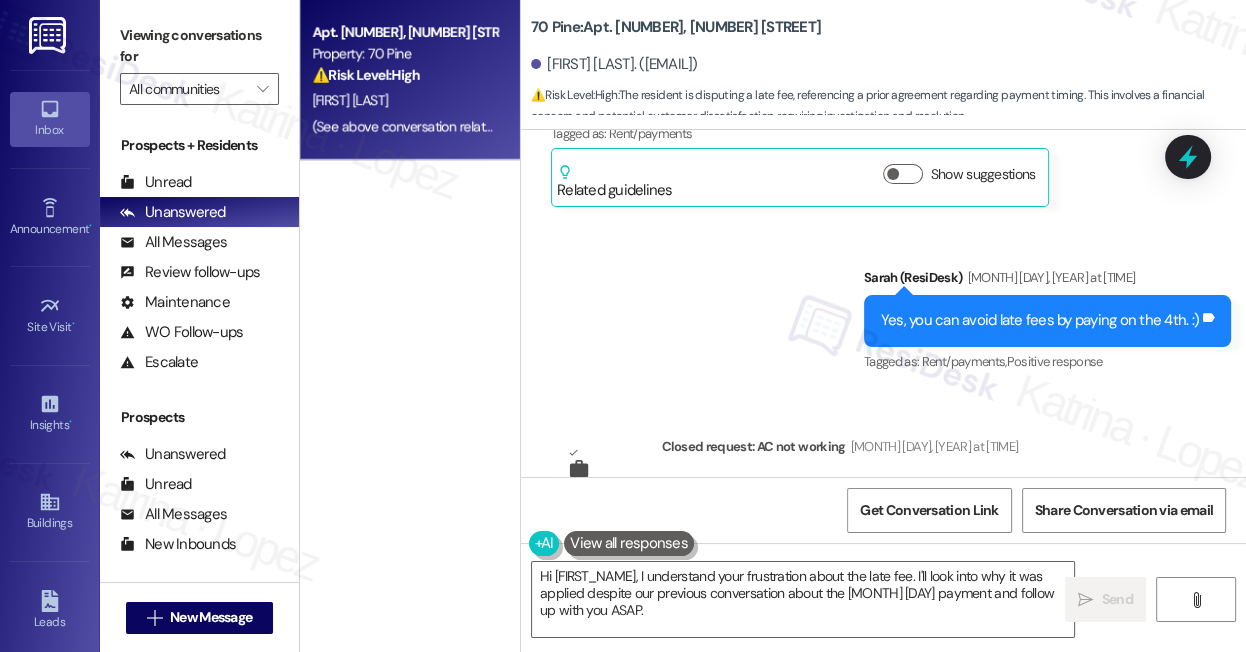 click on "Yes, you can avoid late fees by paying on the [DAY]. :)" at bounding box center (1047, 320) 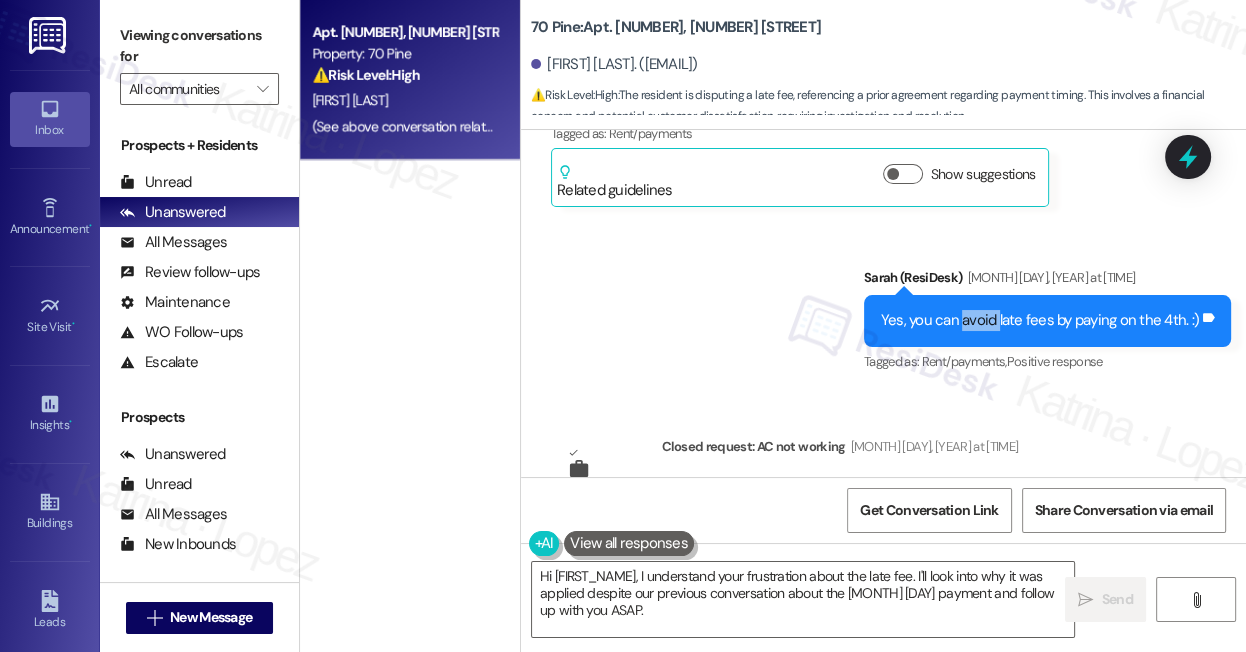 click on "Yes, you can avoid late fees by paying on the 4th. :)" at bounding box center (1040, 320) 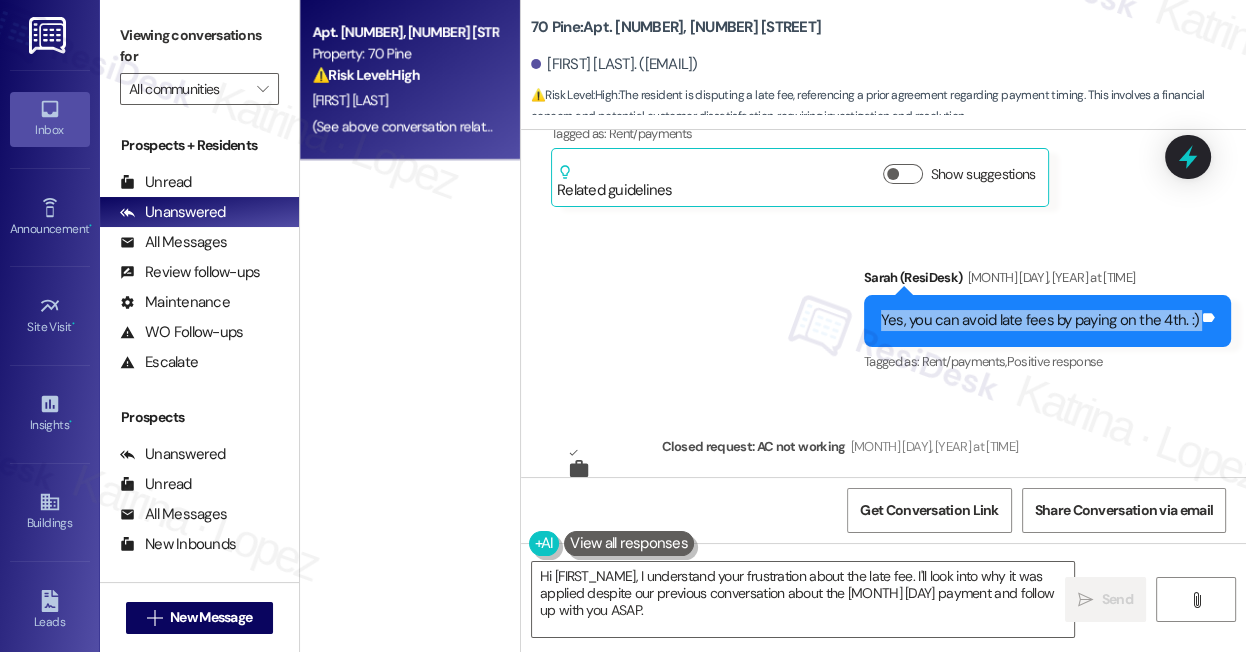 click on "Yes, you can avoid late fees by paying on the 4th. :)" at bounding box center (1040, 320) 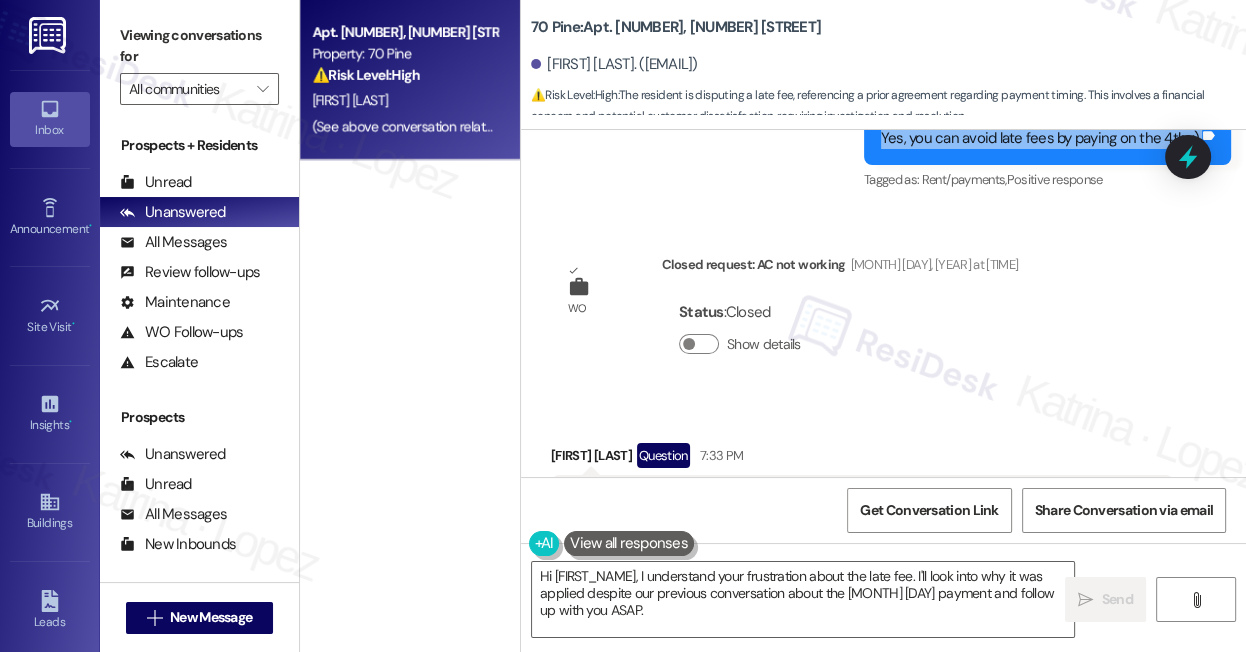 scroll, scrollTop: 2519, scrollLeft: 0, axis: vertical 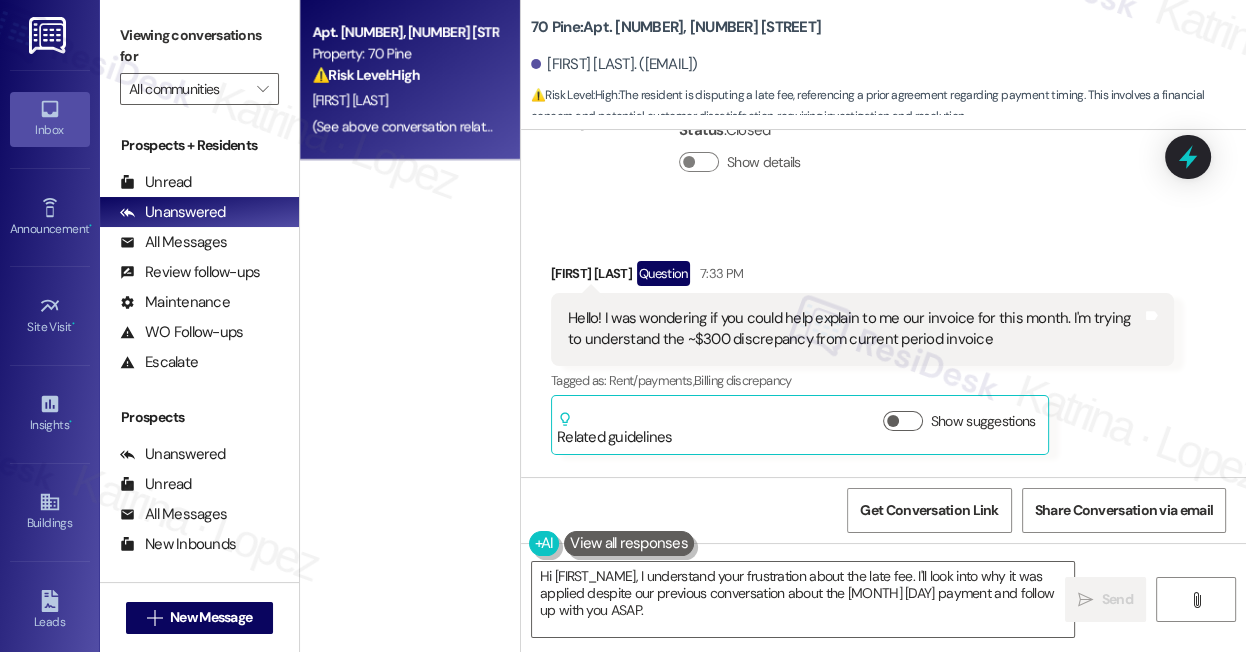 click on "Hello! I was wondering if you could help explain to me our invoice for this month. I'm trying to understand the ~$300 discrepancy from current period invoice" at bounding box center (855, 329) 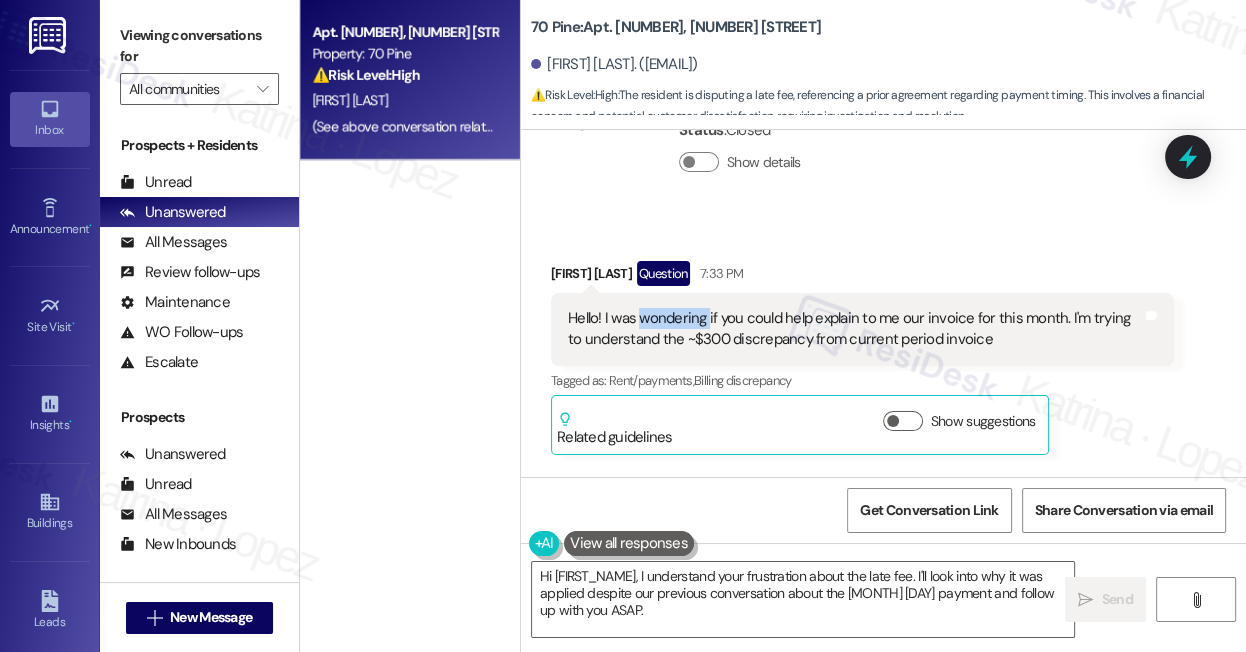 click on "Hello! I was wondering if you could help explain to me our invoice for this month. I'm trying to understand the ~$300 discrepancy from current period invoice" at bounding box center [855, 329] 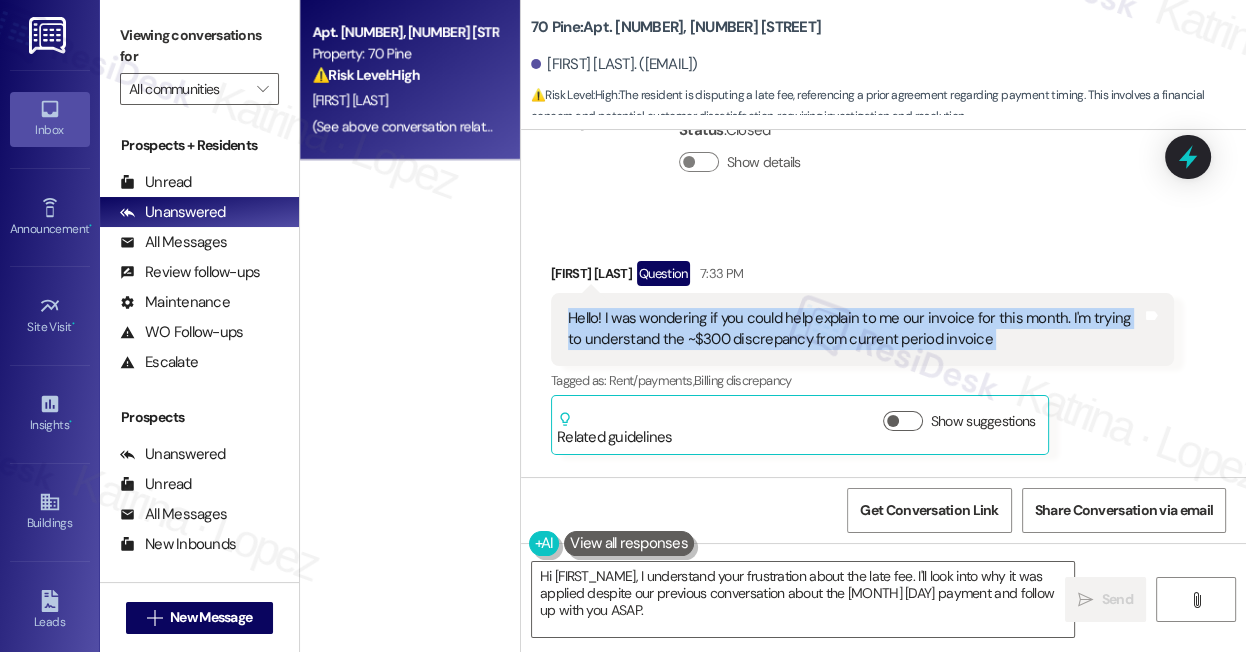 click on "Hello! I was wondering if you could help explain to me our invoice for this month. I'm trying to understand the ~$300 discrepancy from current period invoice" at bounding box center (855, 329) 